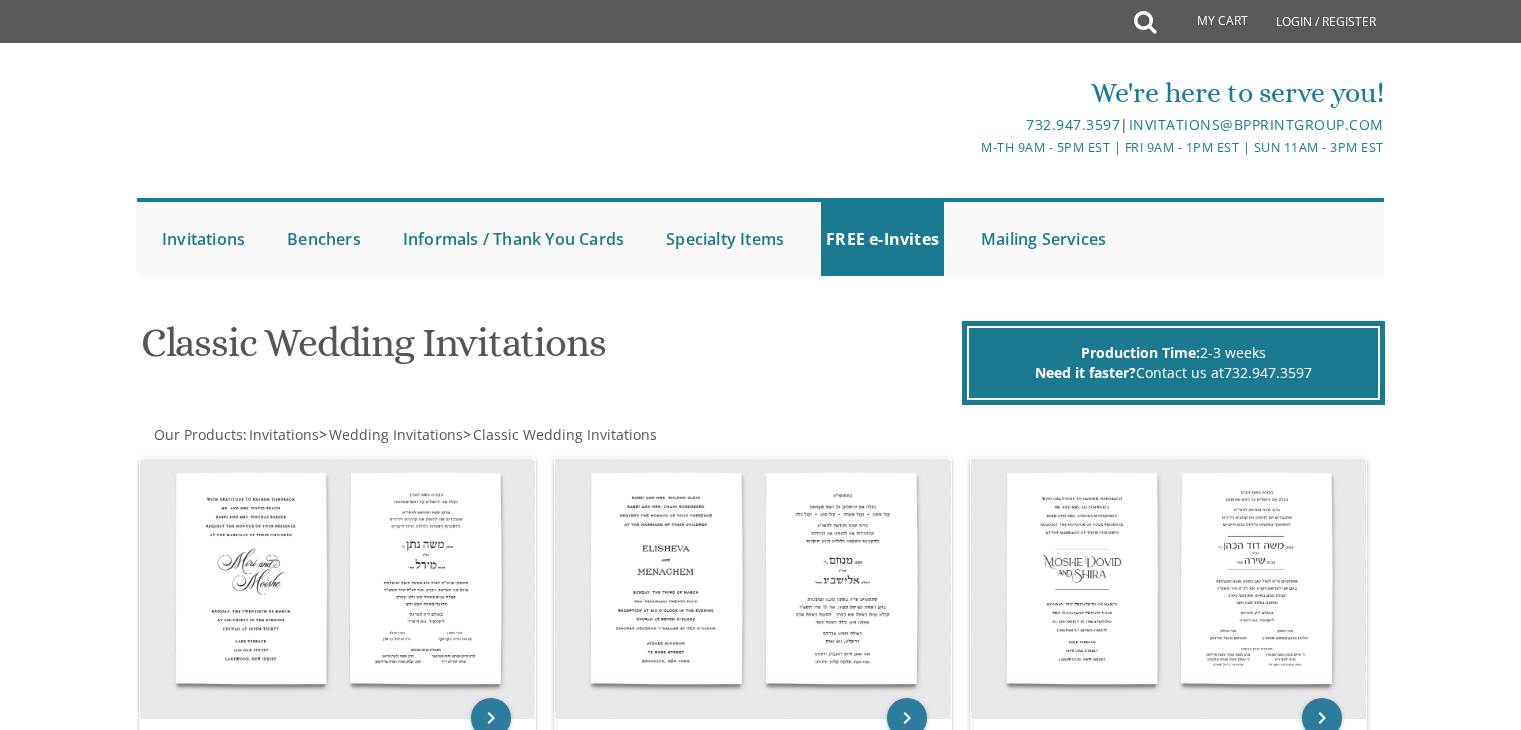 scroll, scrollTop: 288, scrollLeft: 0, axis: vertical 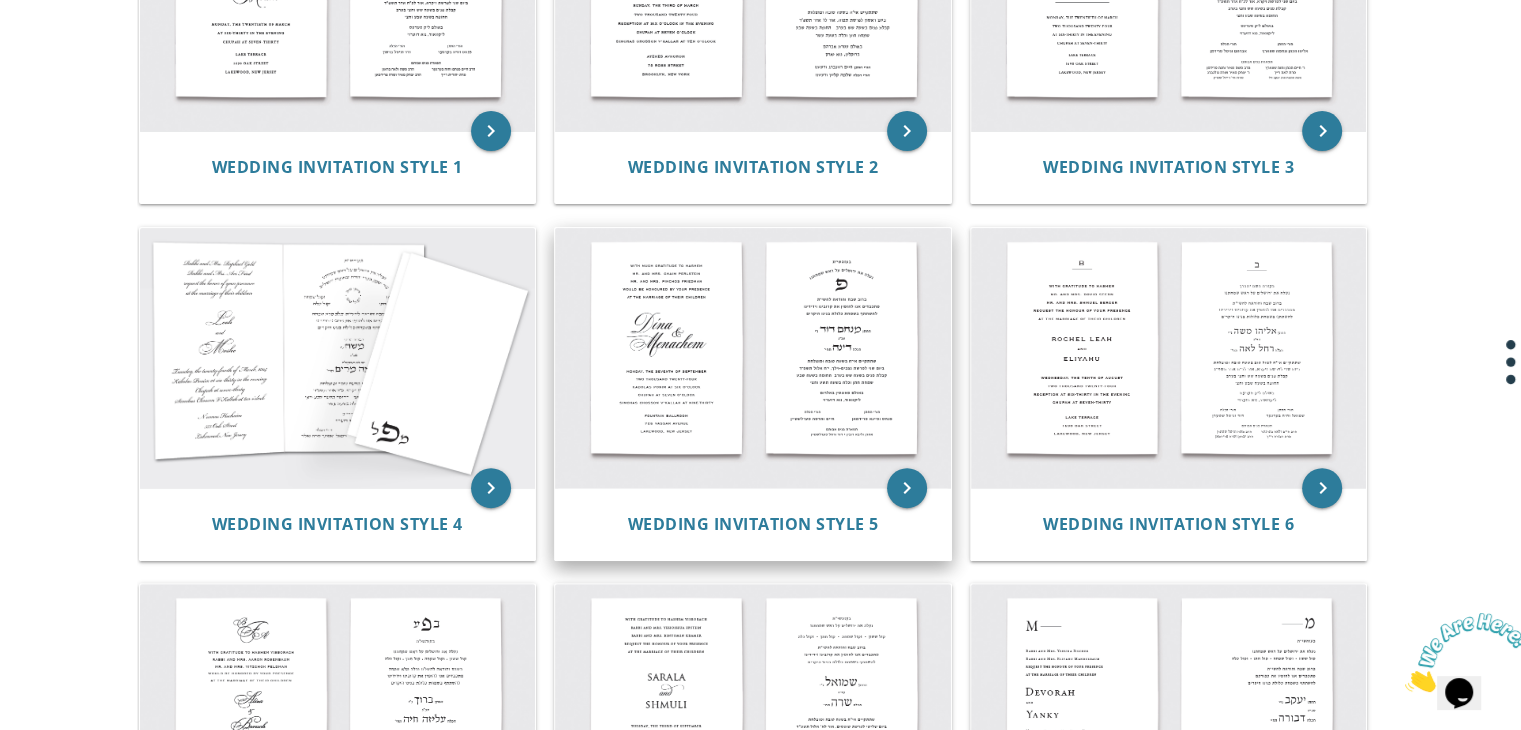 click at bounding box center [753, 358] 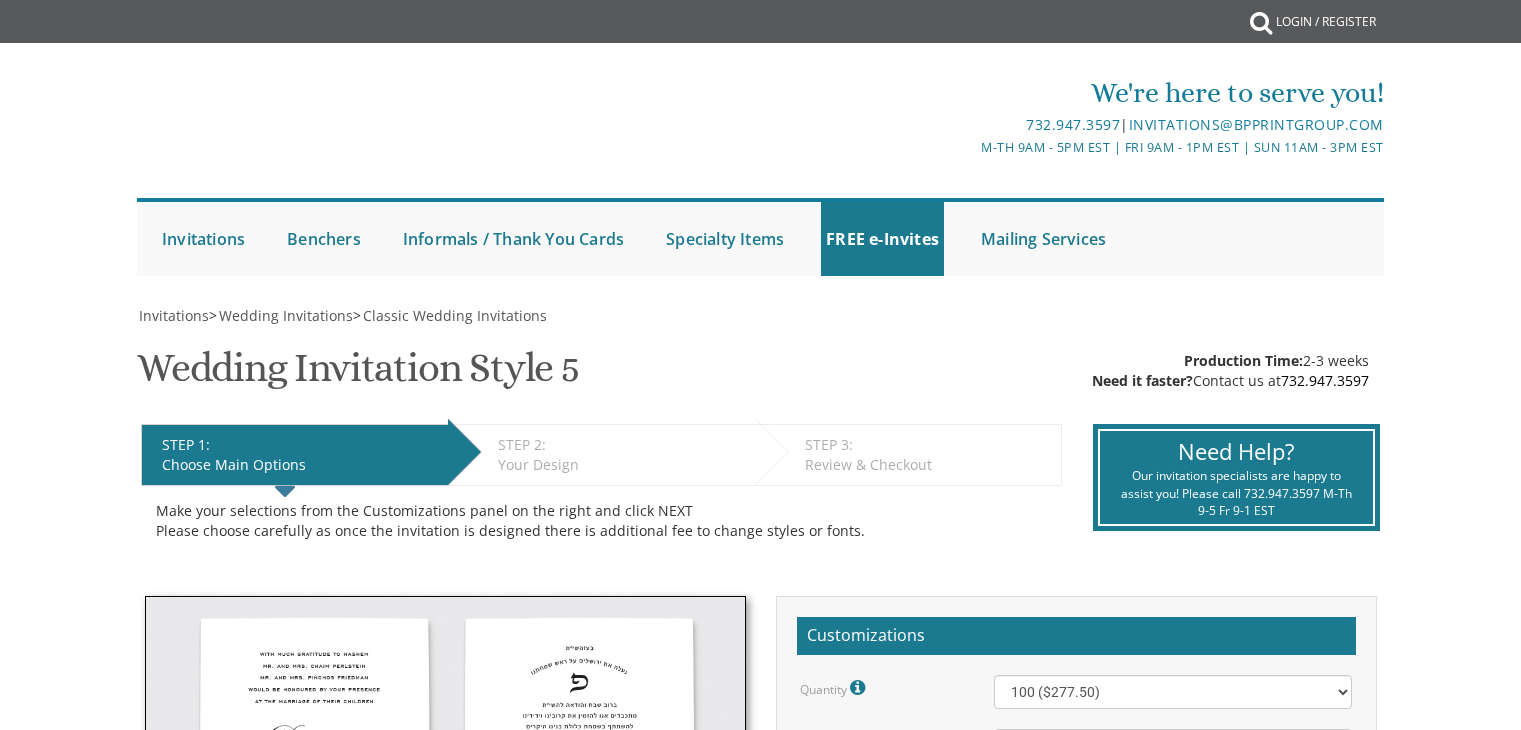 scroll, scrollTop: 0, scrollLeft: 0, axis: both 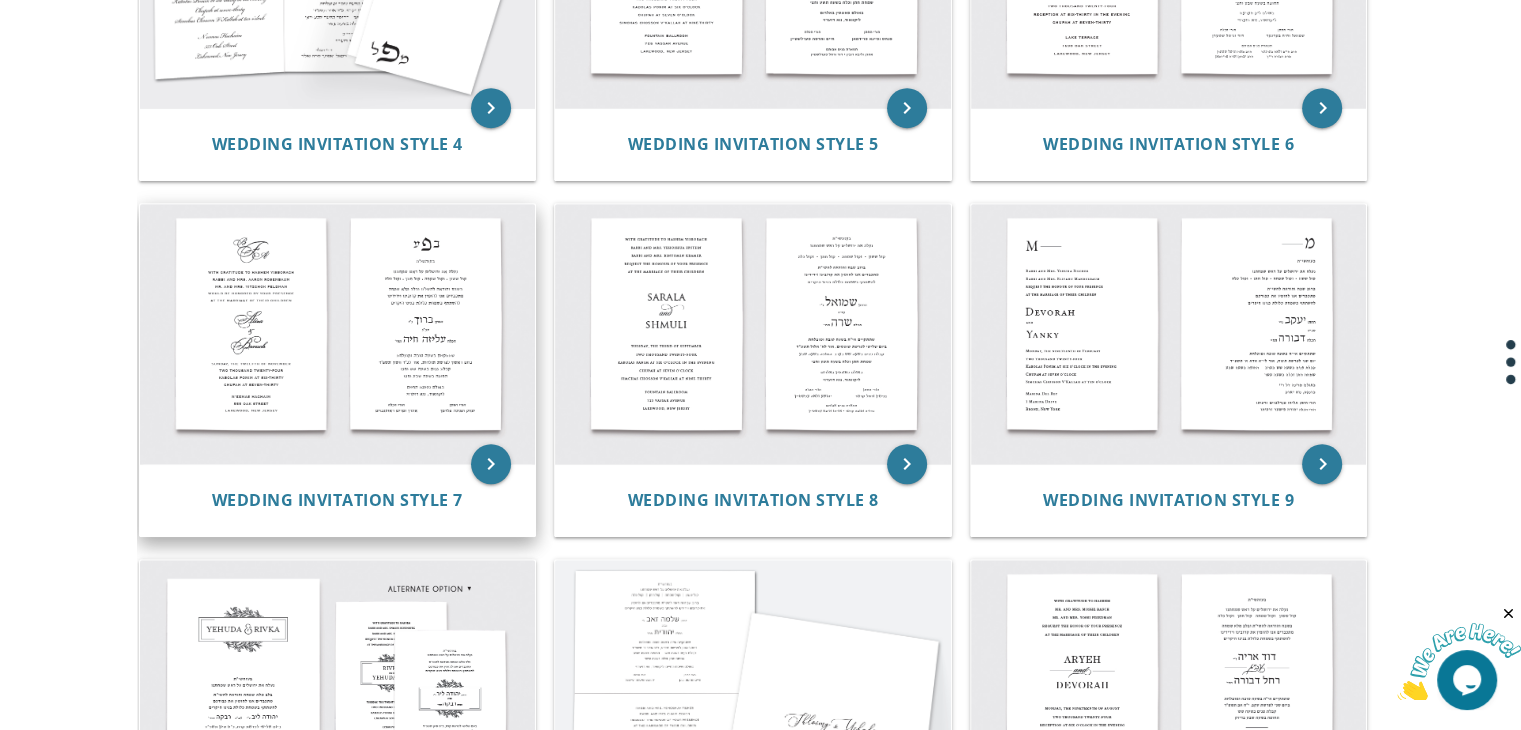 click at bounding box center [338, 334] 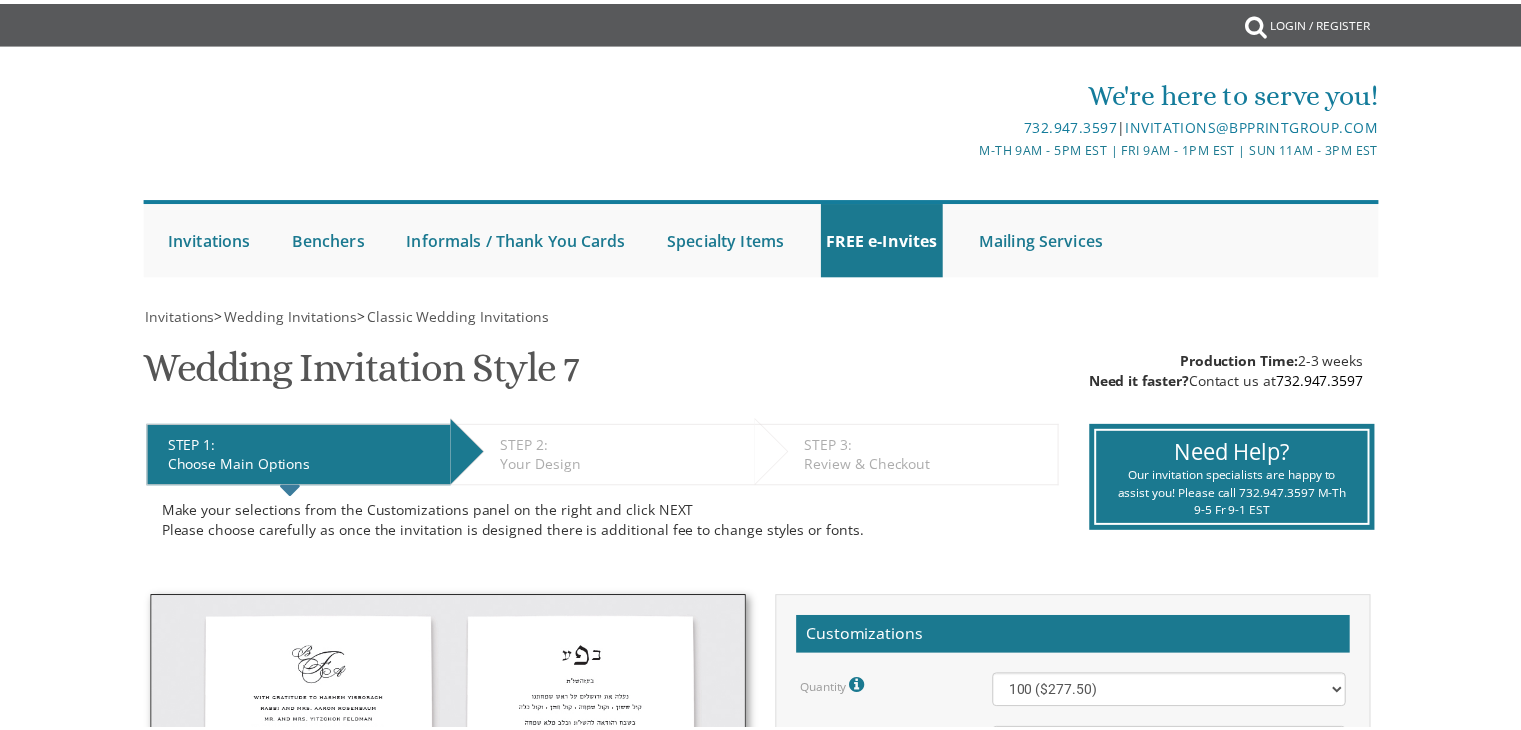 scroll, scrollTop: 0, scrollLeft: 0, axis: both 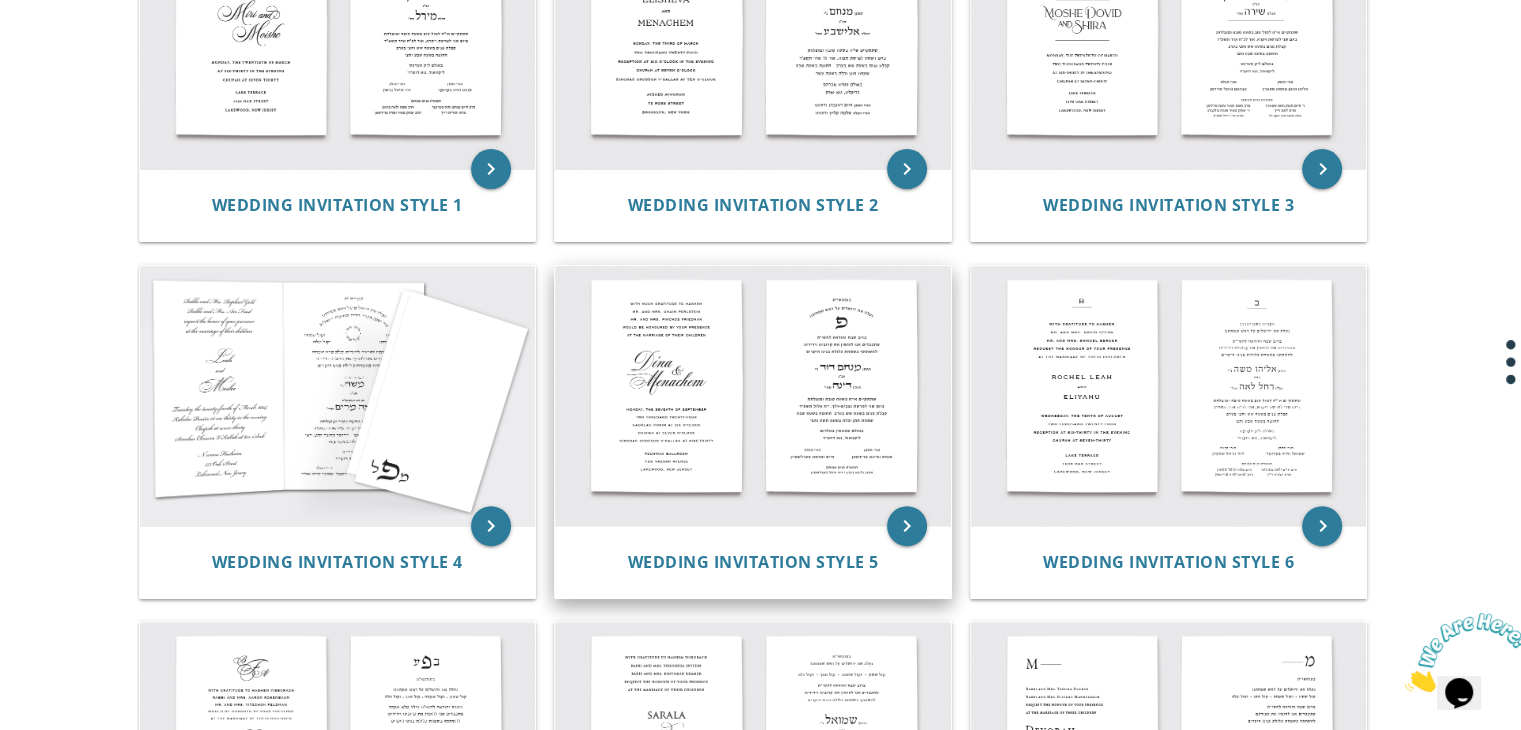 click at bounding box center (753, 396) 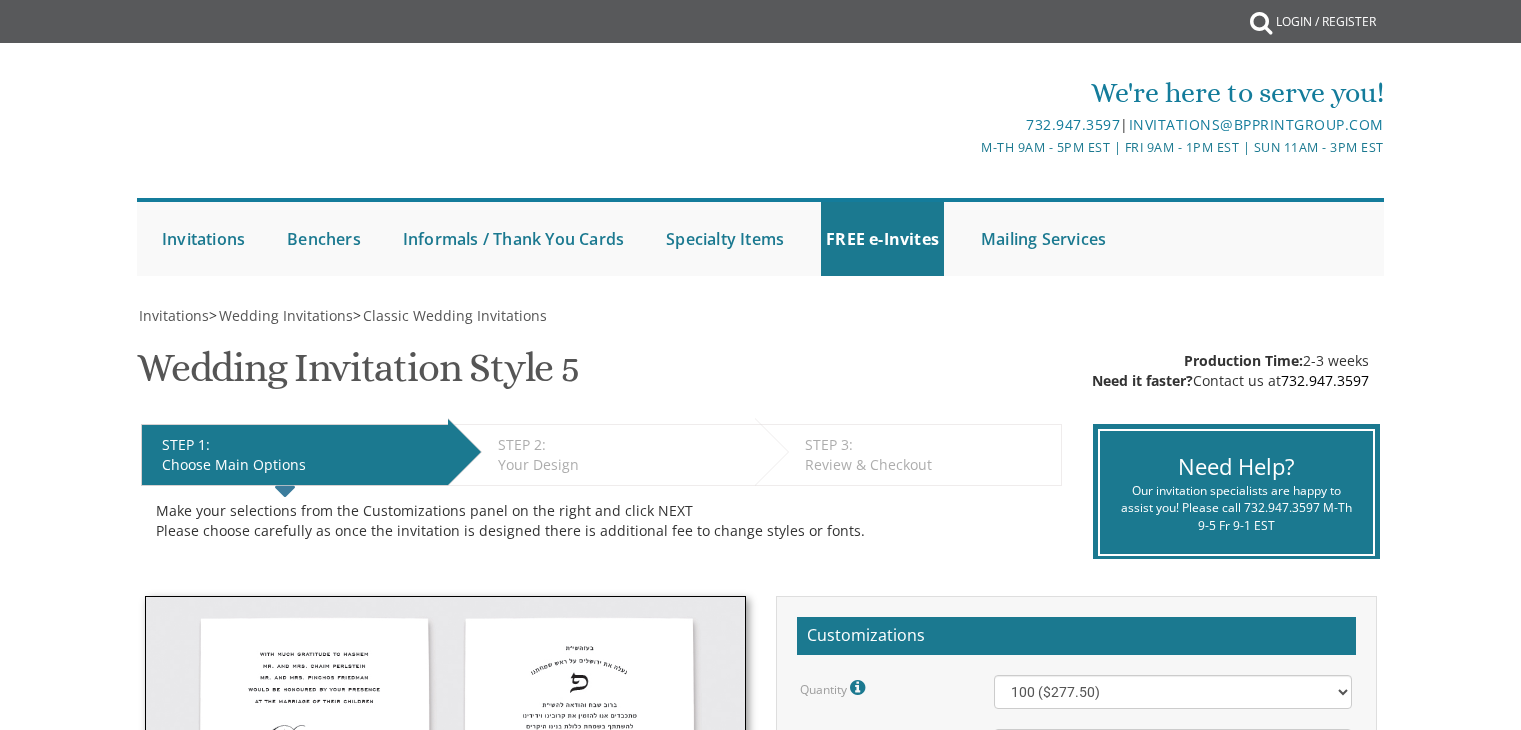 scroll, scrollTop: 0, scrollLeft: 0, axis: both 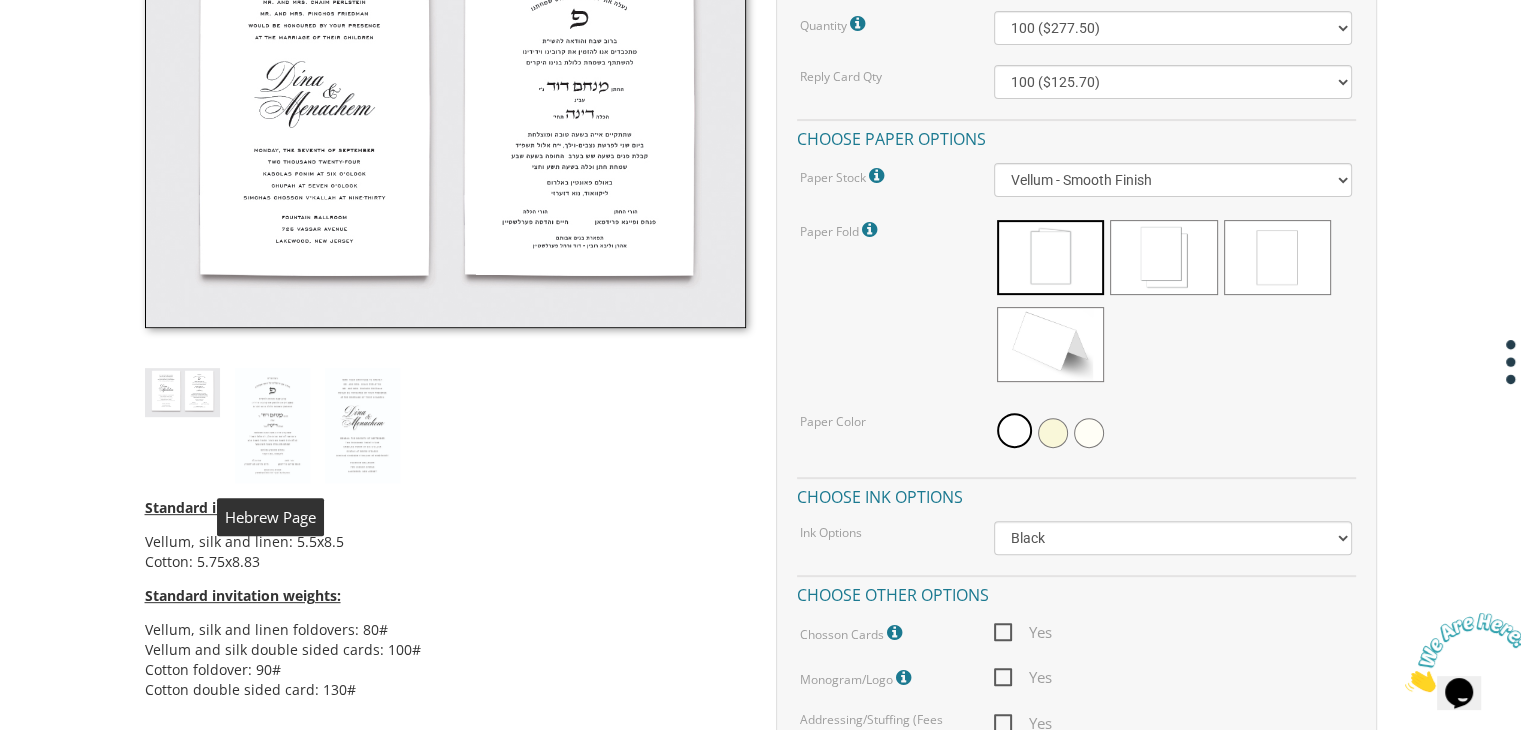 click at bounding box center [272, 426] 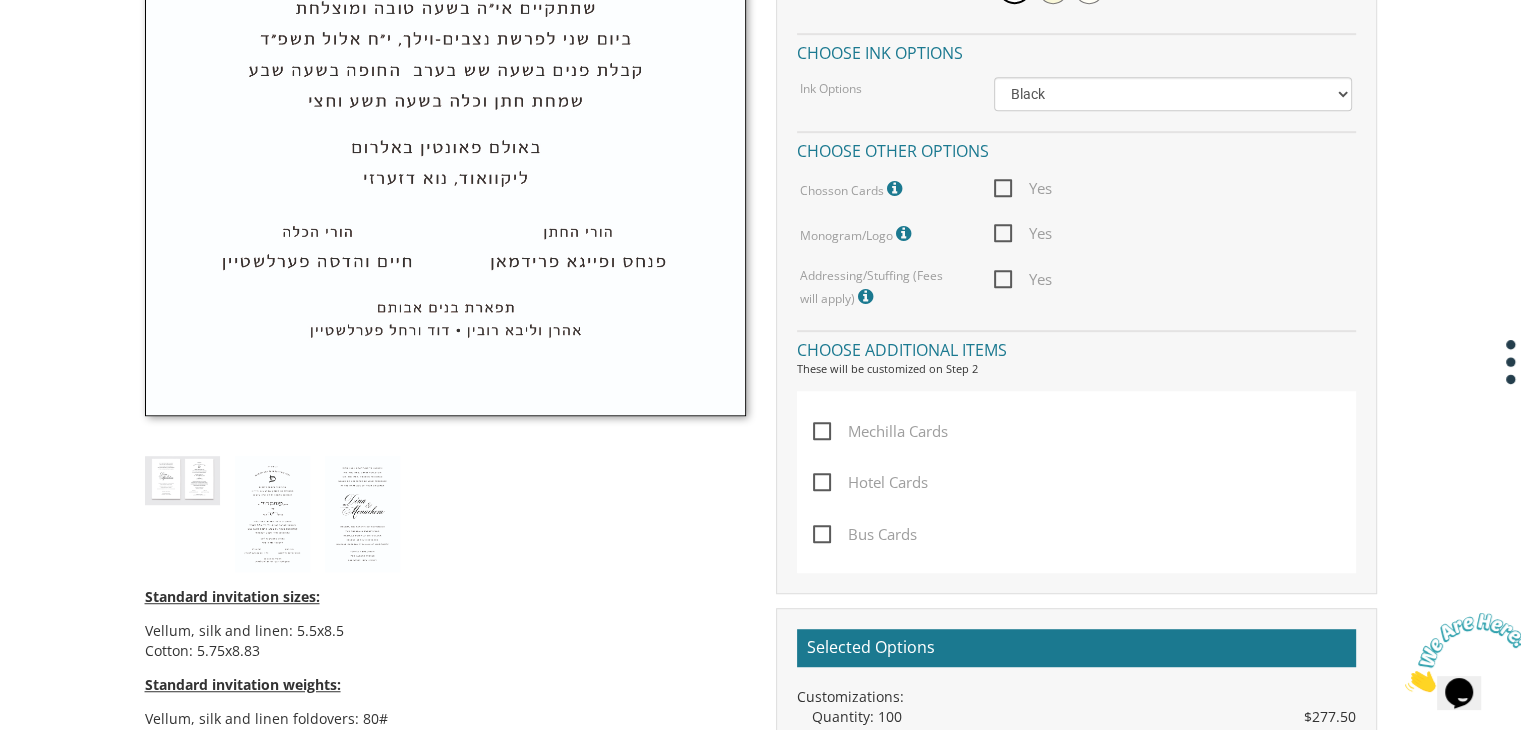 scroll, scrollTop: 1144, scrollLeft: 0, axis: vertical 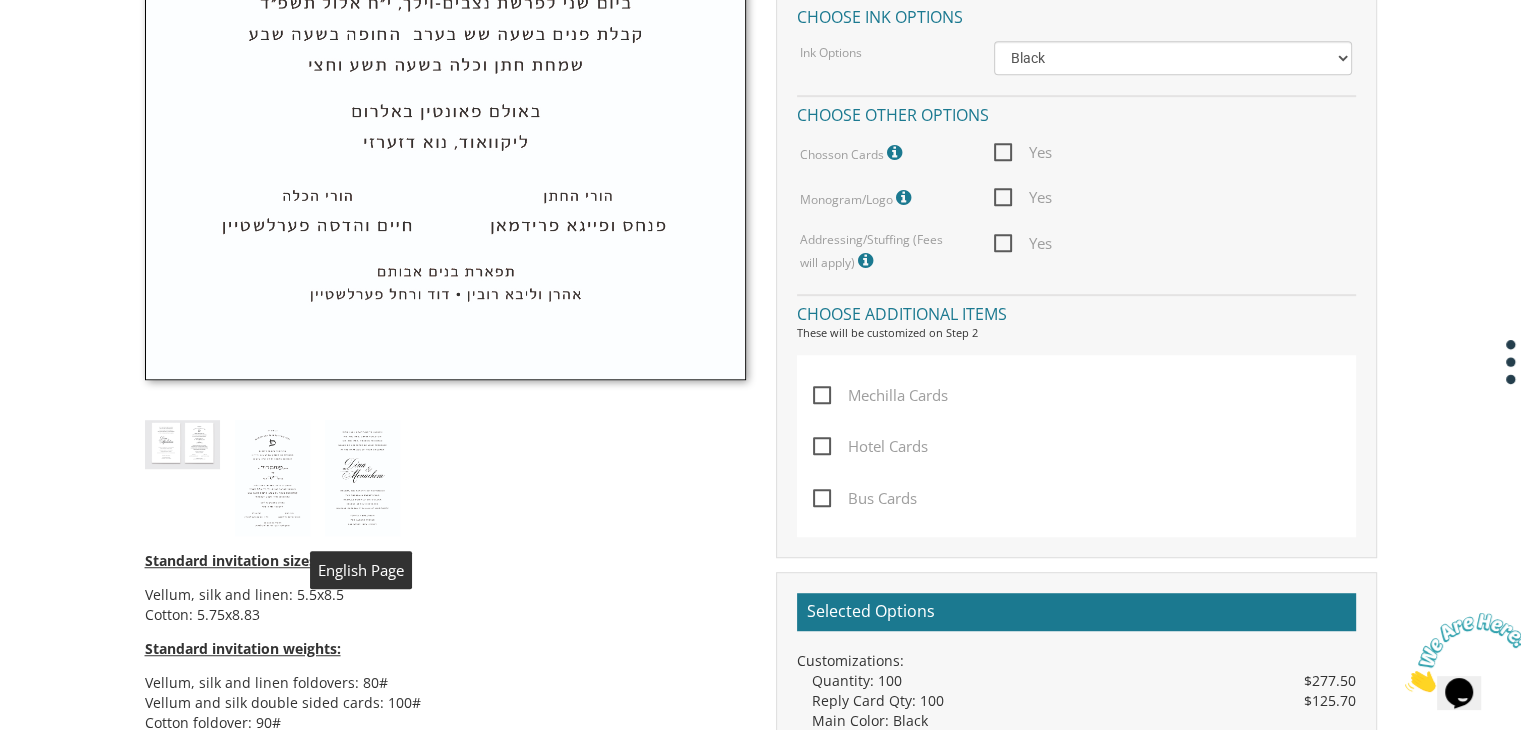 click at bounding box center (362, 478) 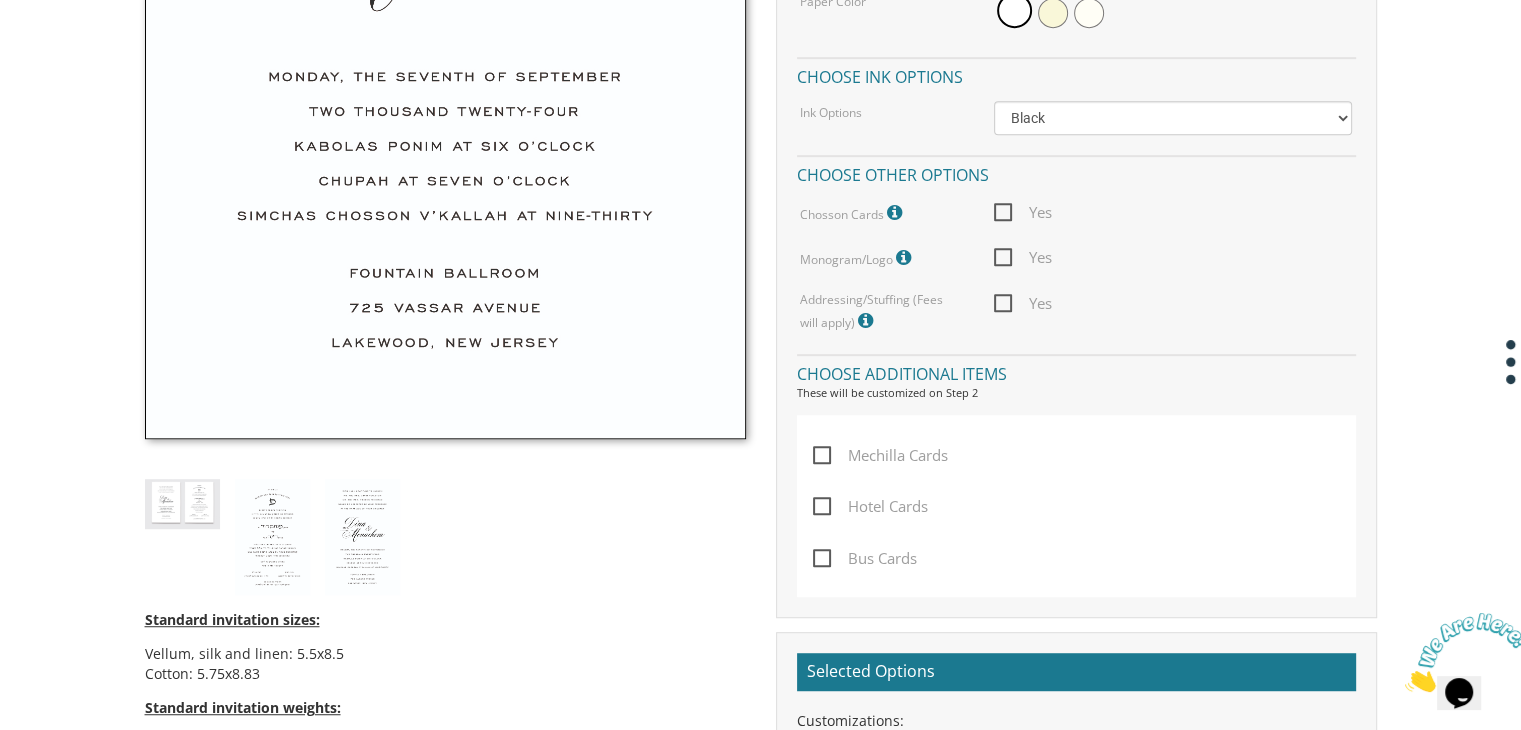 scroll, scrollTop: 1120, scrollLeft: 0, axis: vertical 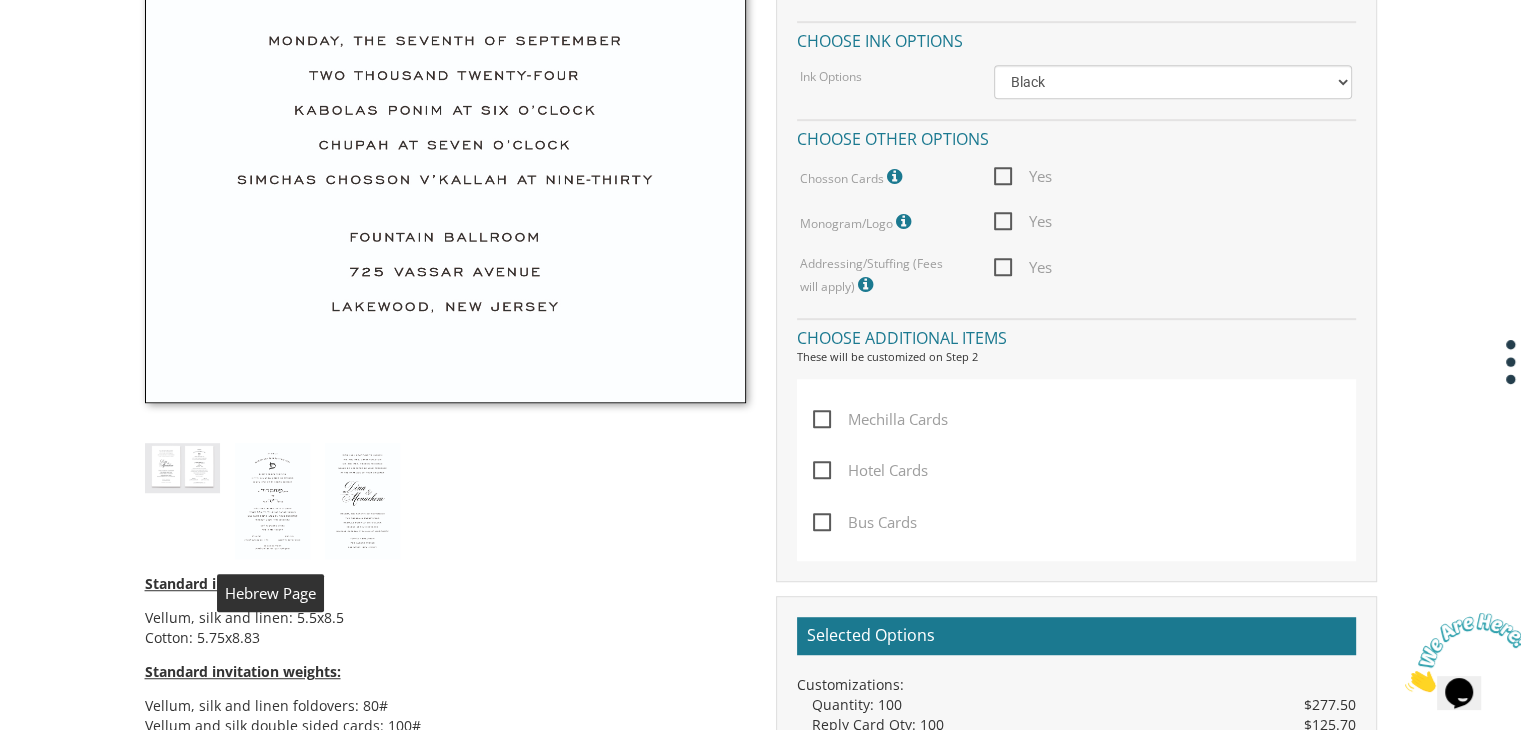 click at bounding box center [272, 501] 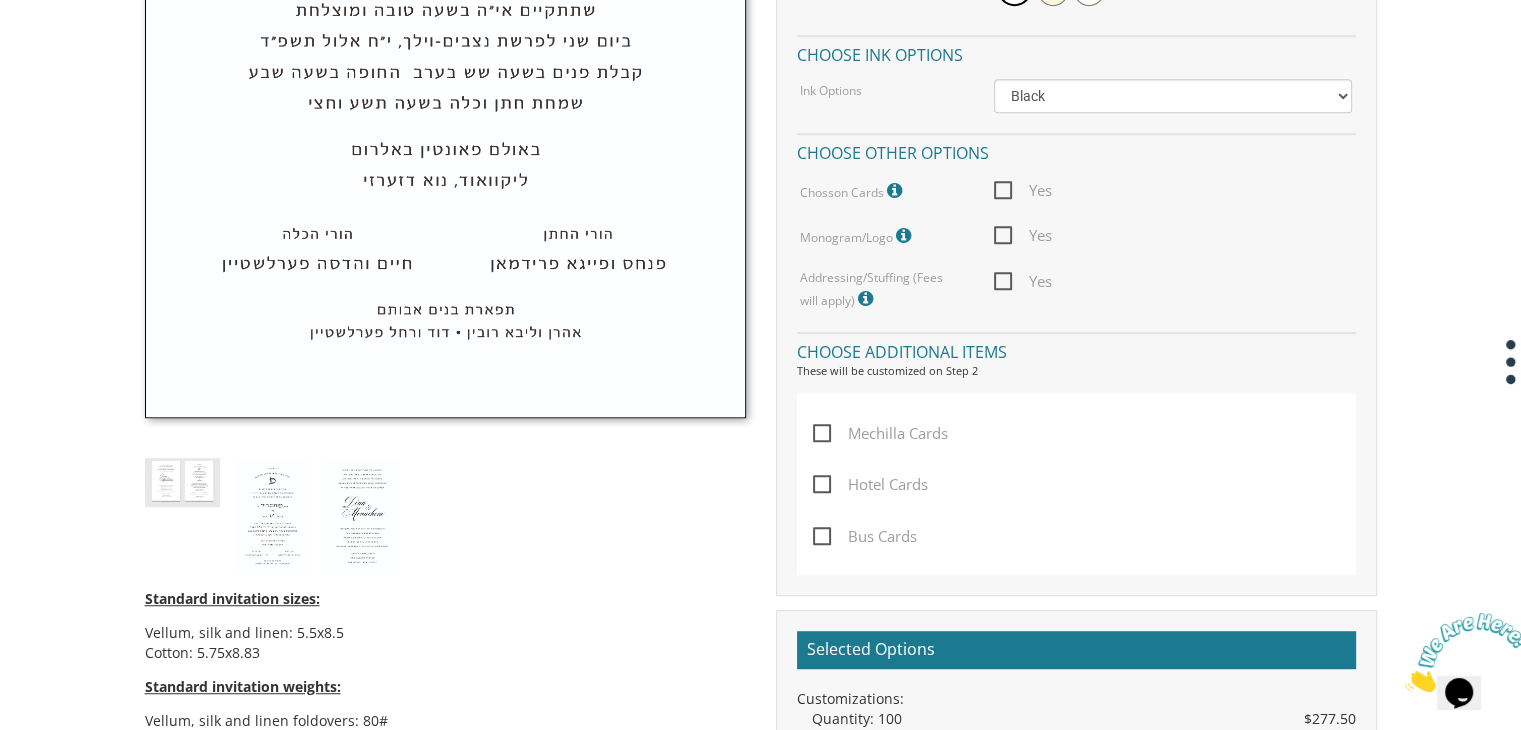scroll, scrollTop: 1127, scrollLeft: 0, axis: vertical 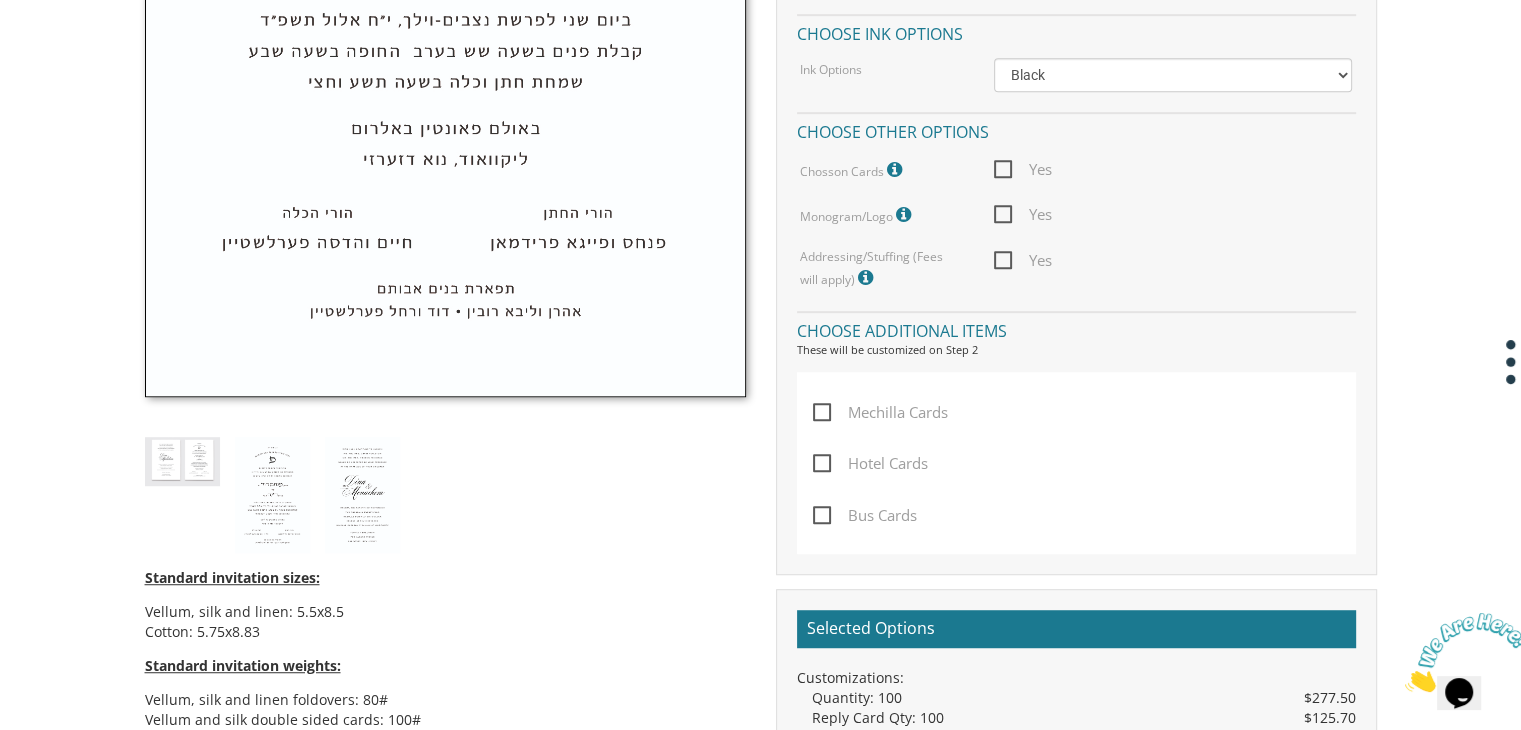 click at bounding box center (182, 461) 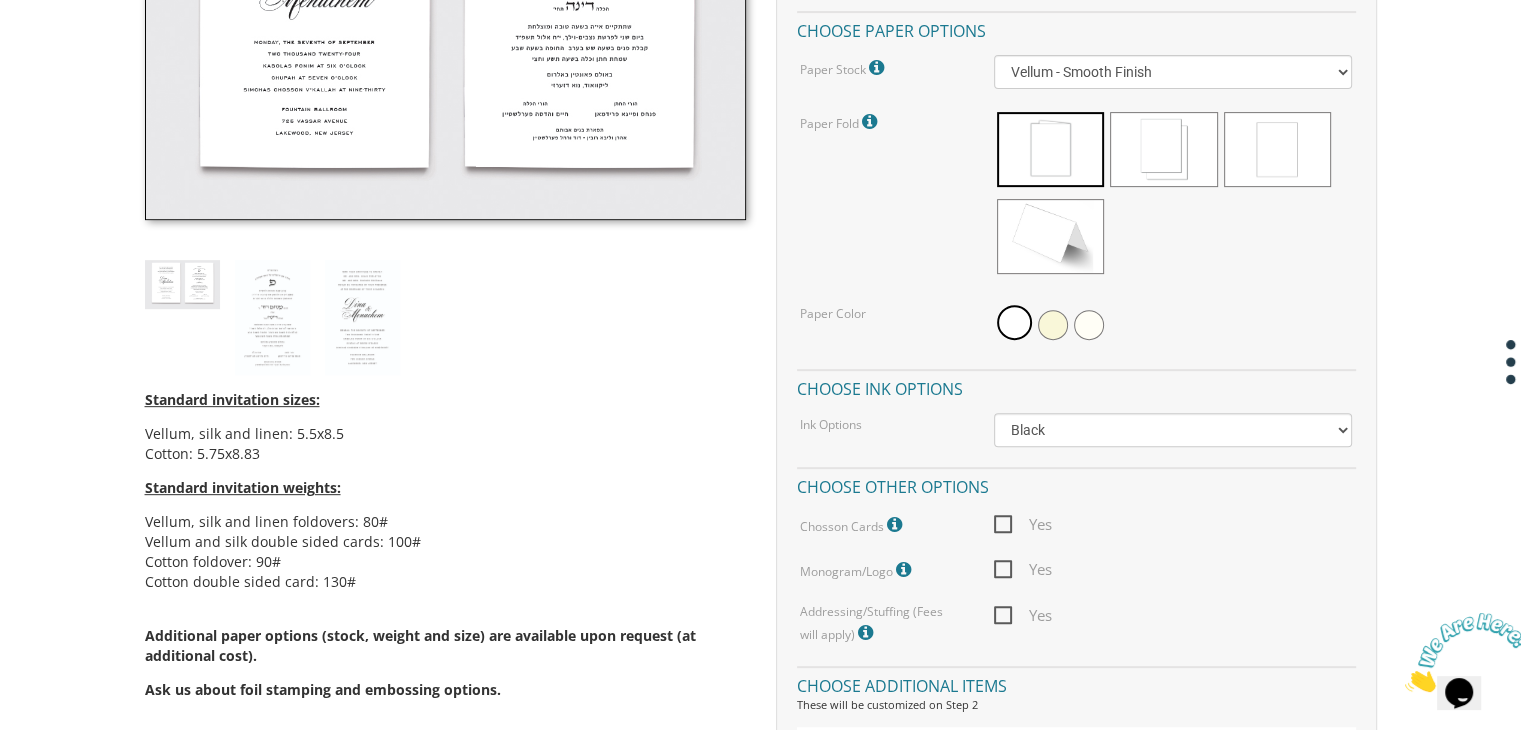 scroll, scrollTop: 776, scrollLeft: 0, axis: vertical 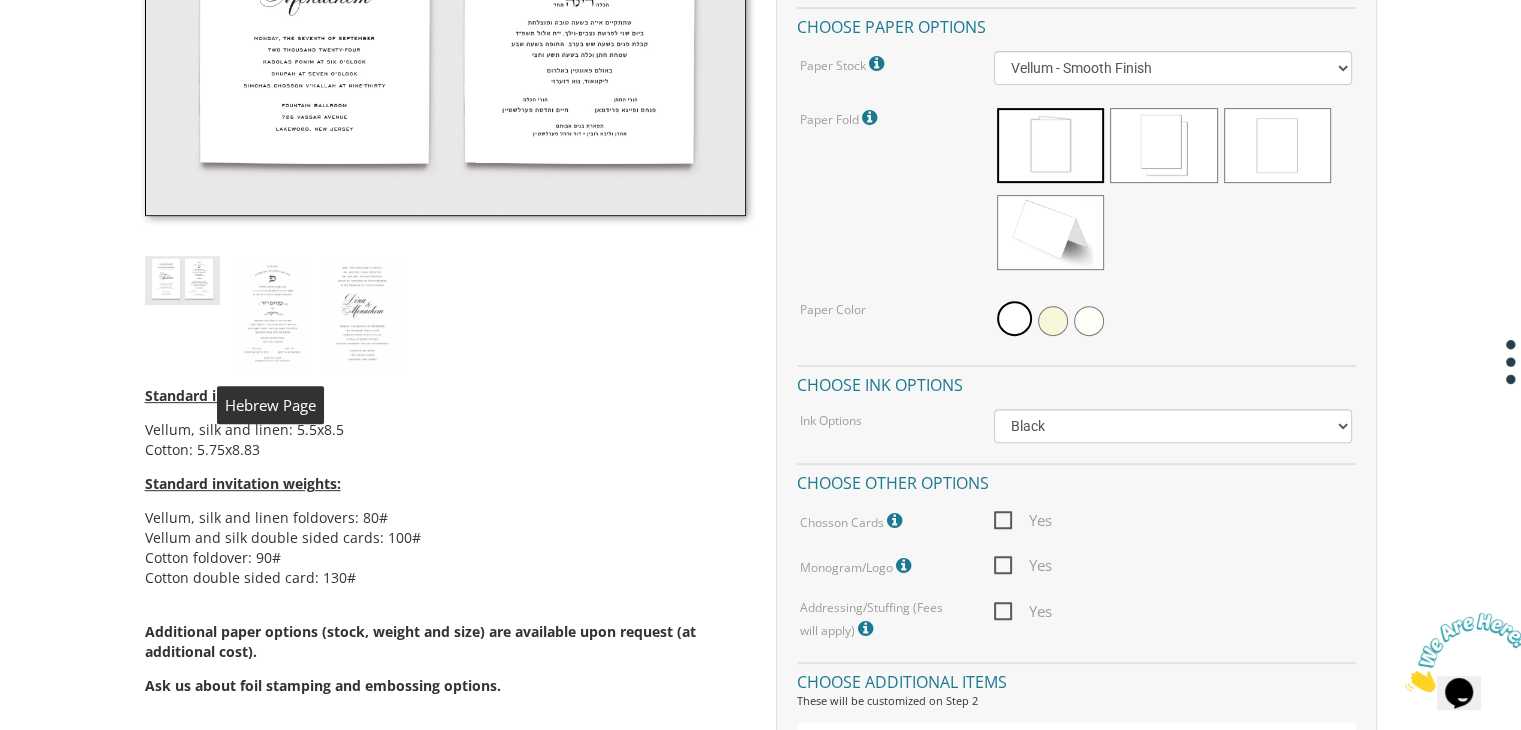 click at bounding box center (272, 314) 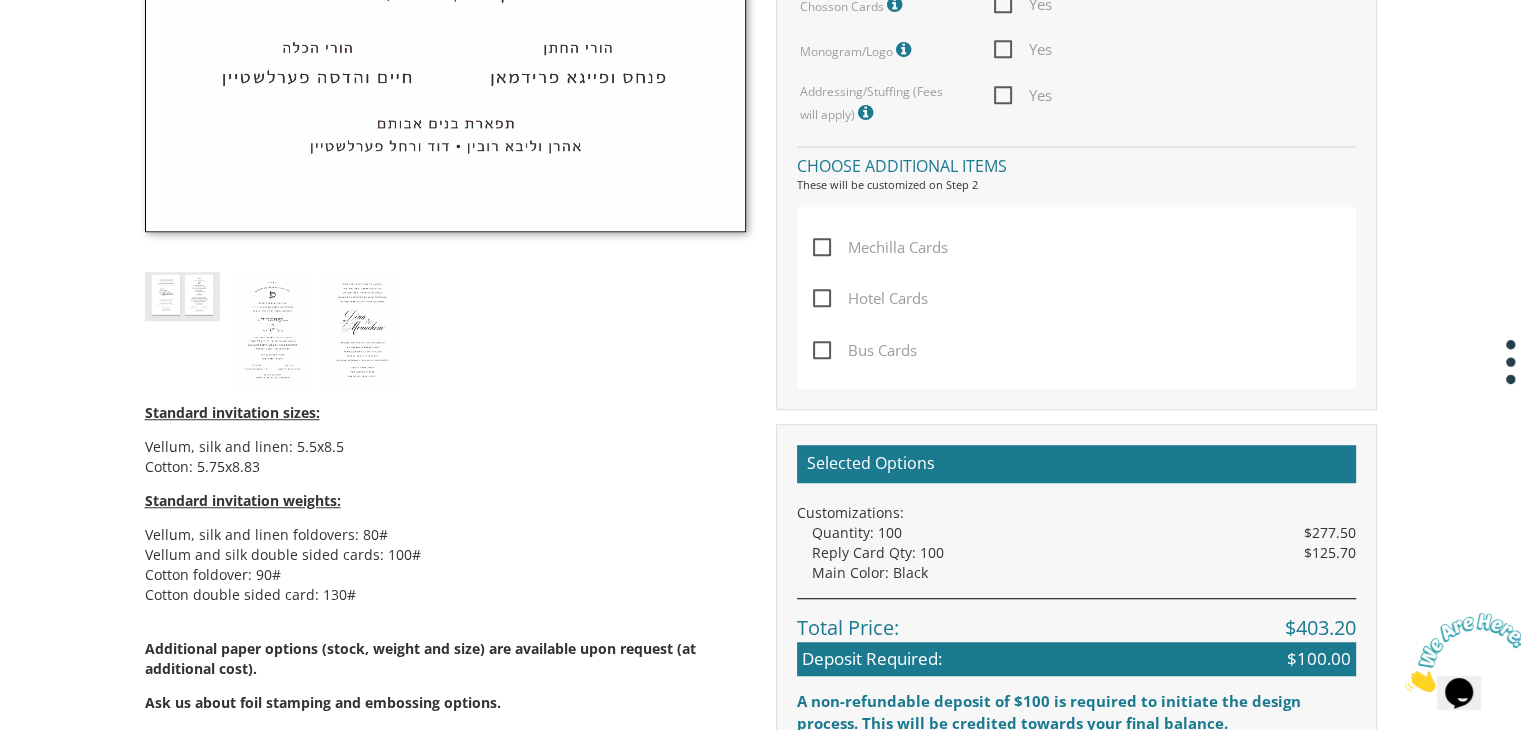 scroll, scrollTop: 1296, scrollLeft: 0, axis: vertical 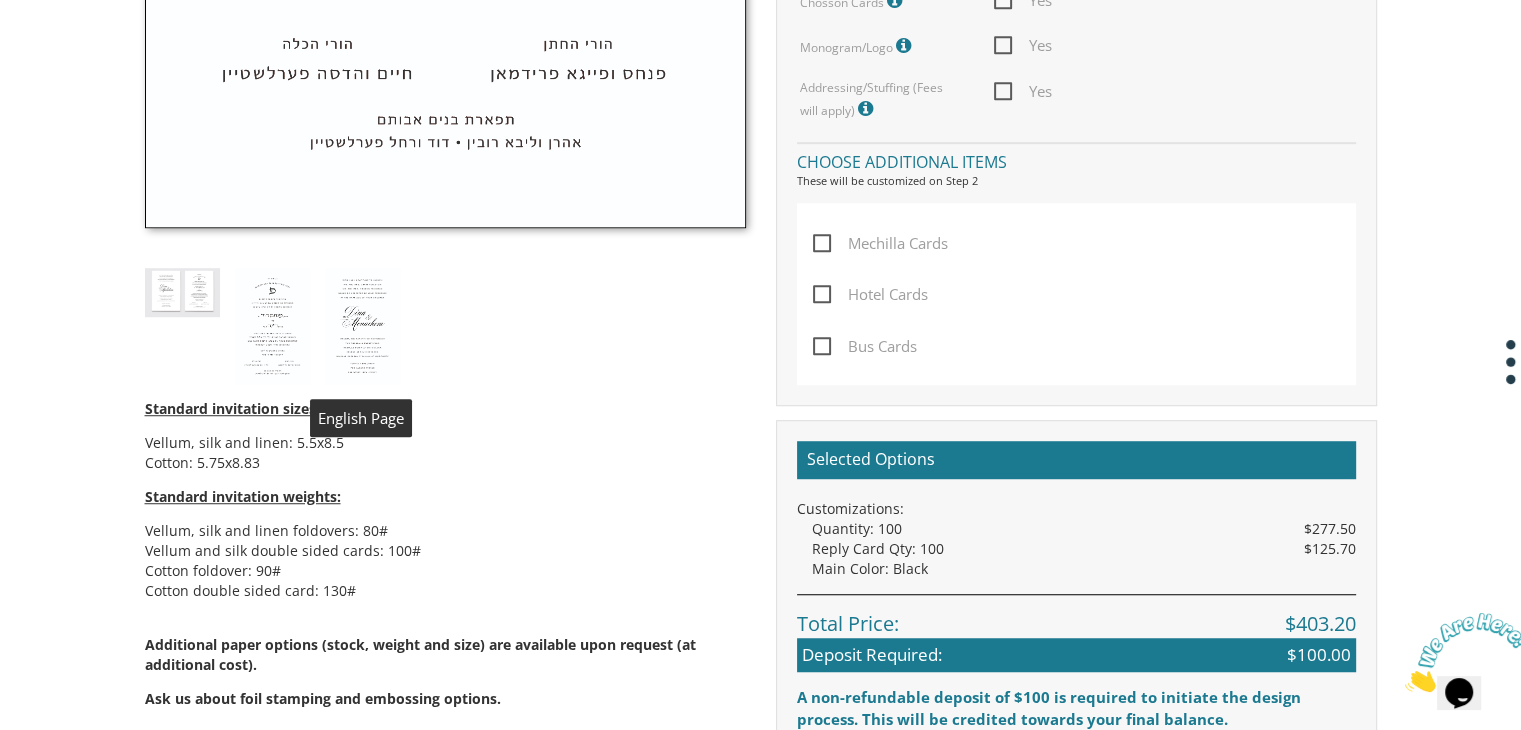click at bounding box center (362, 326) 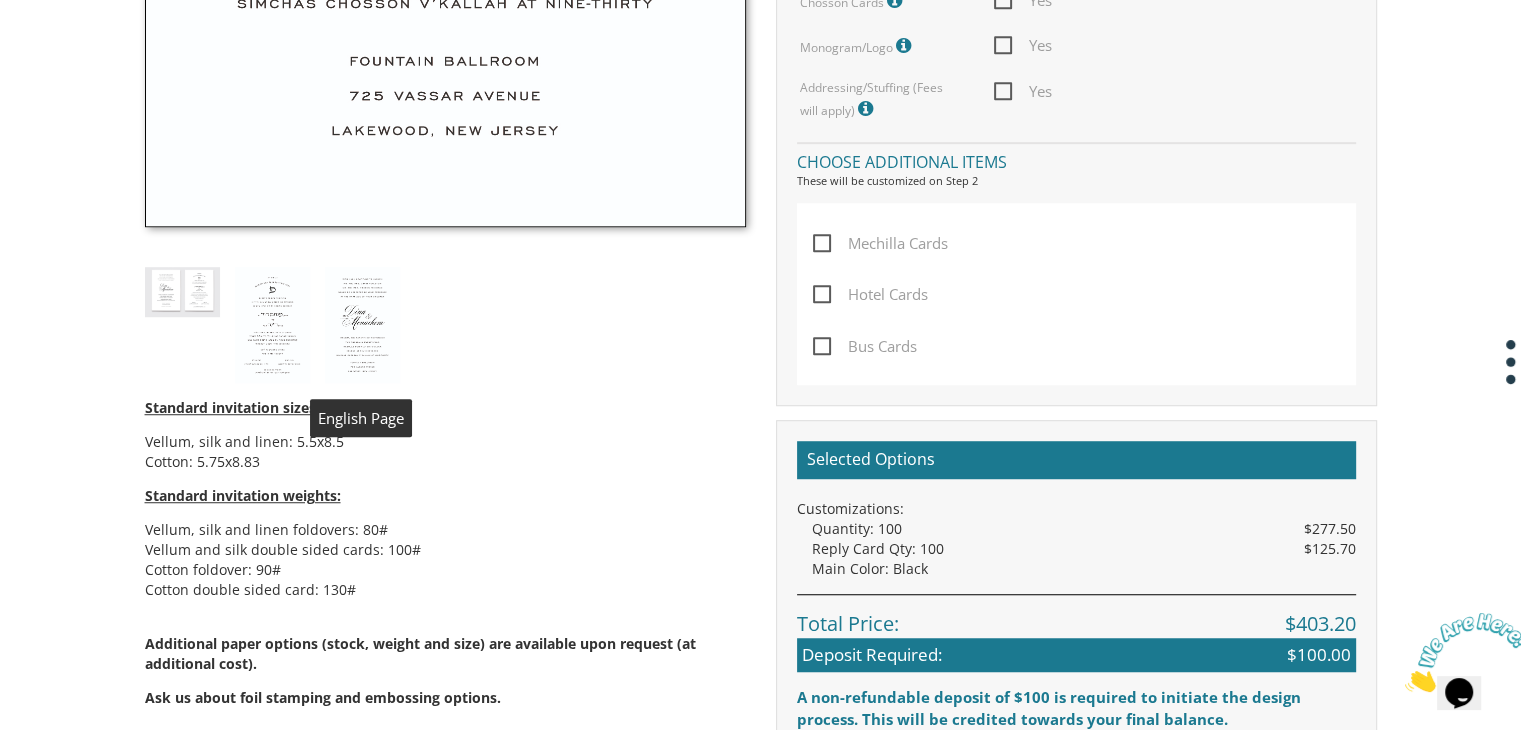 click at bounding box center (362, 325) 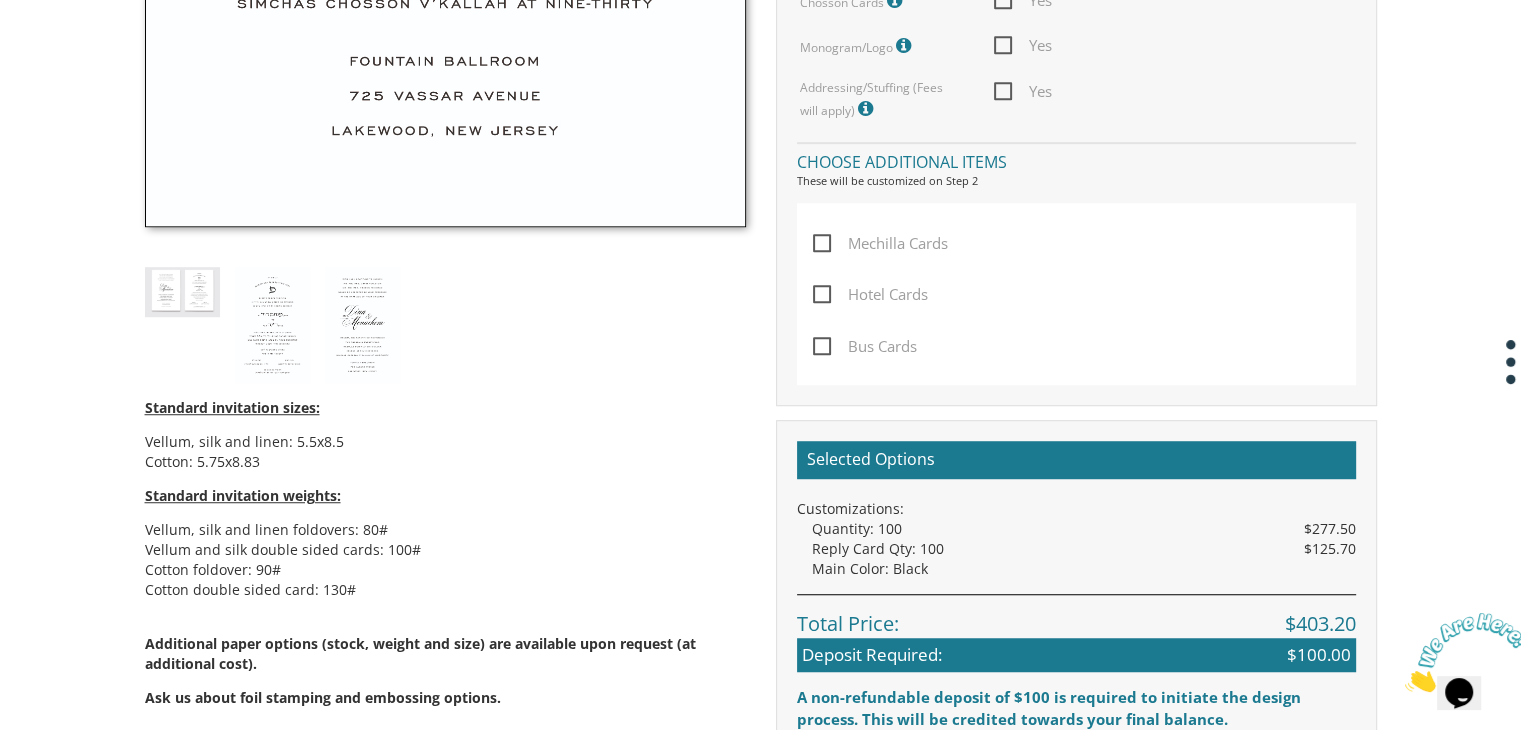 click at bounding box center (182, 291) 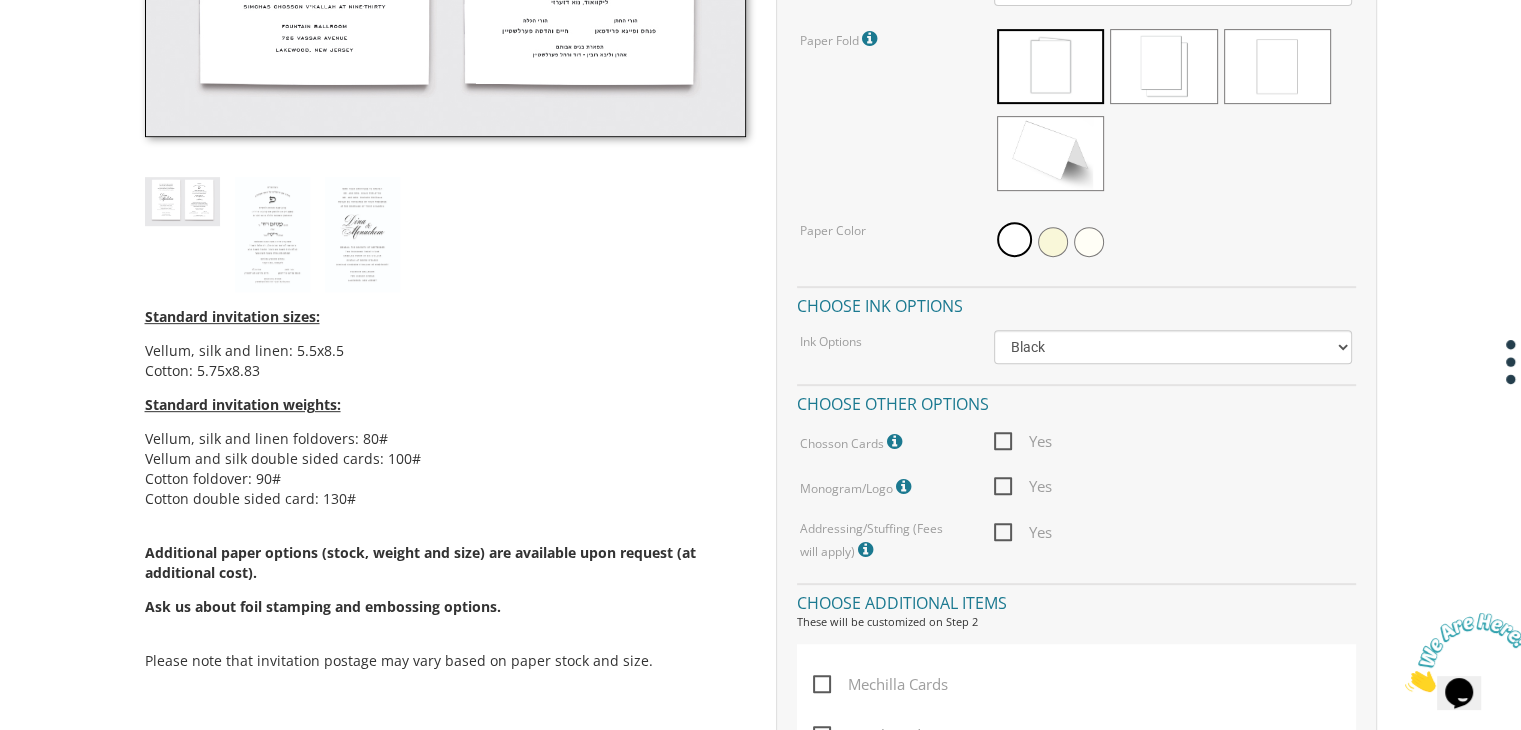 scroll, scrollTop: 856, scrollLeft: 0, axis: vertical 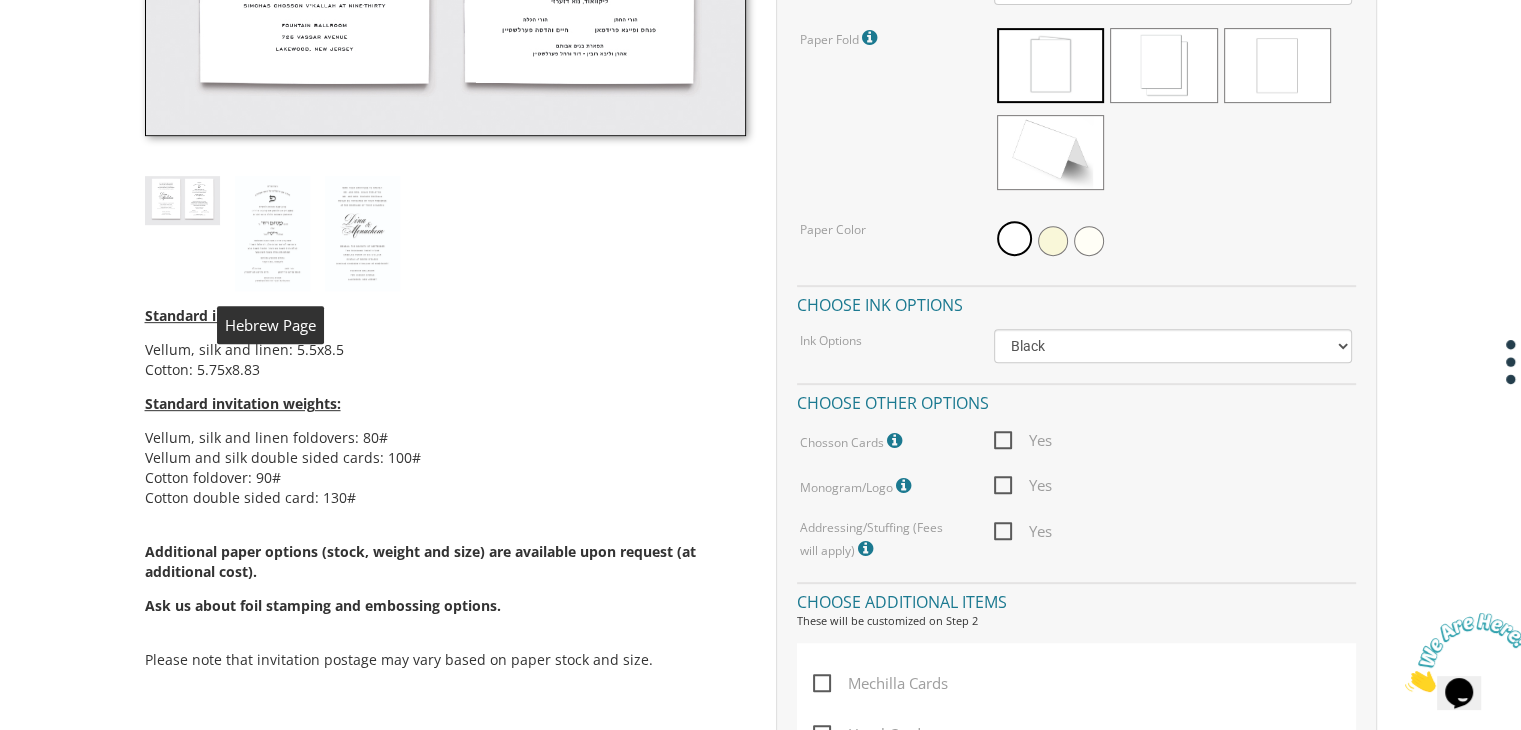 click at bounding box center (272, 234) 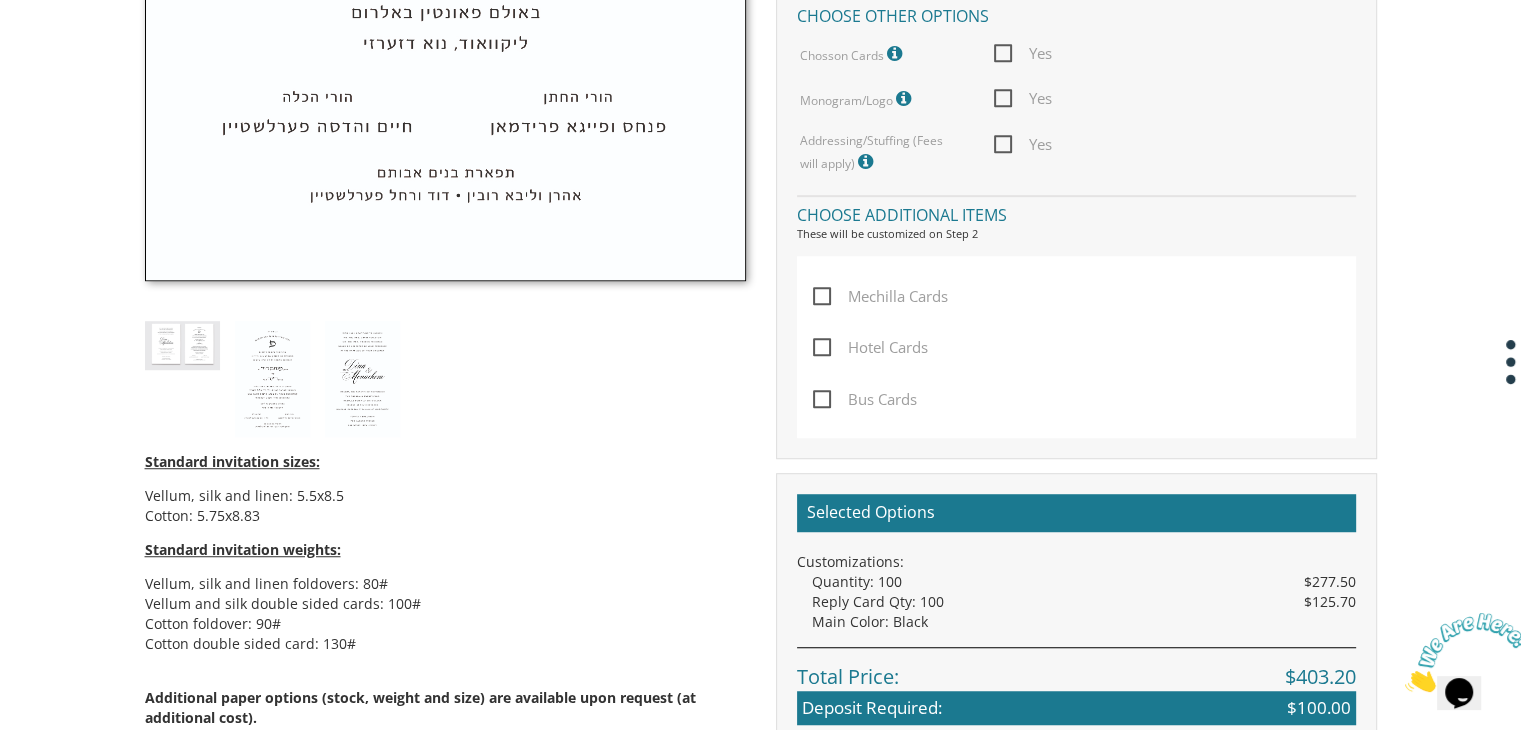 scroll, scrollTop: 1260, scrollLeft: 0, axis: vertical 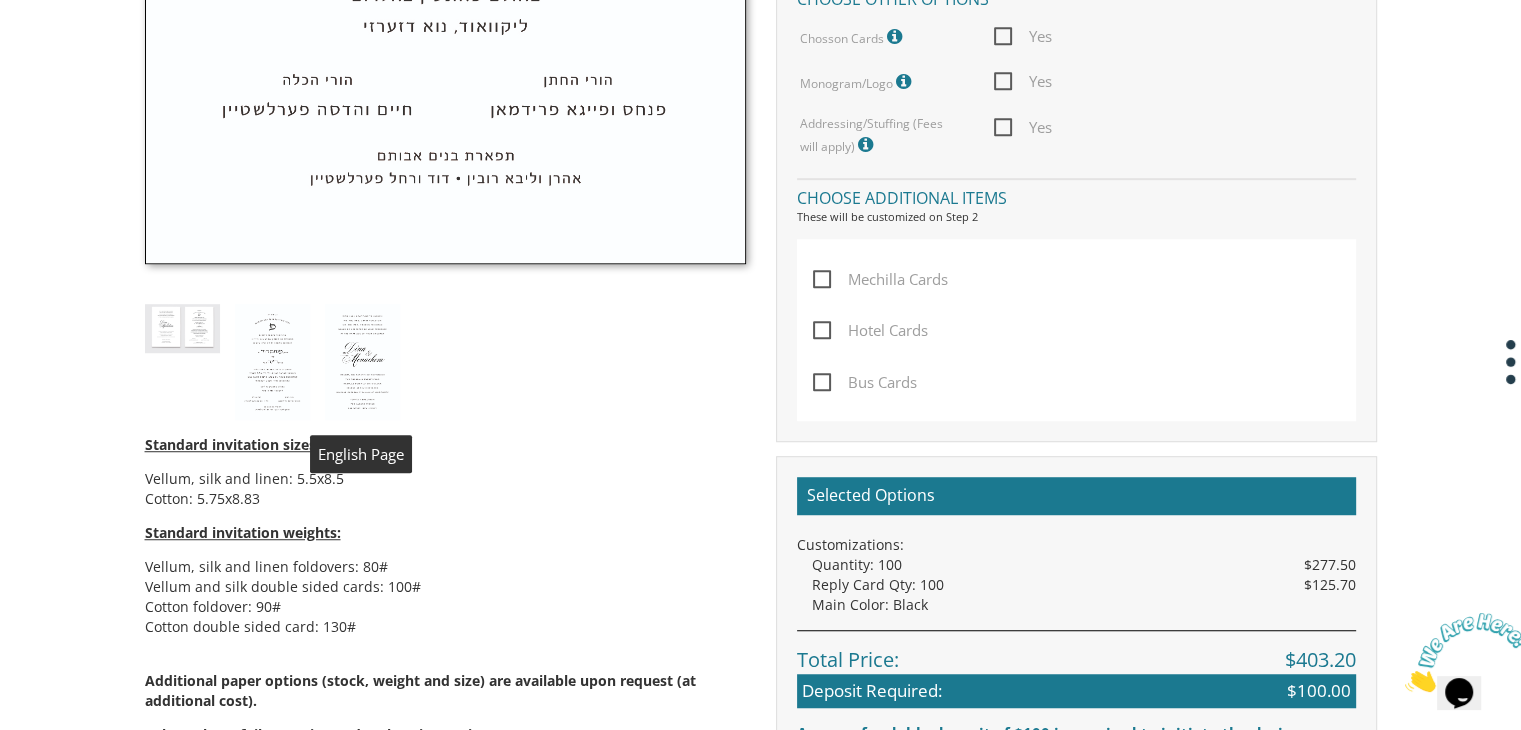 click at bounding box center (362, 362) 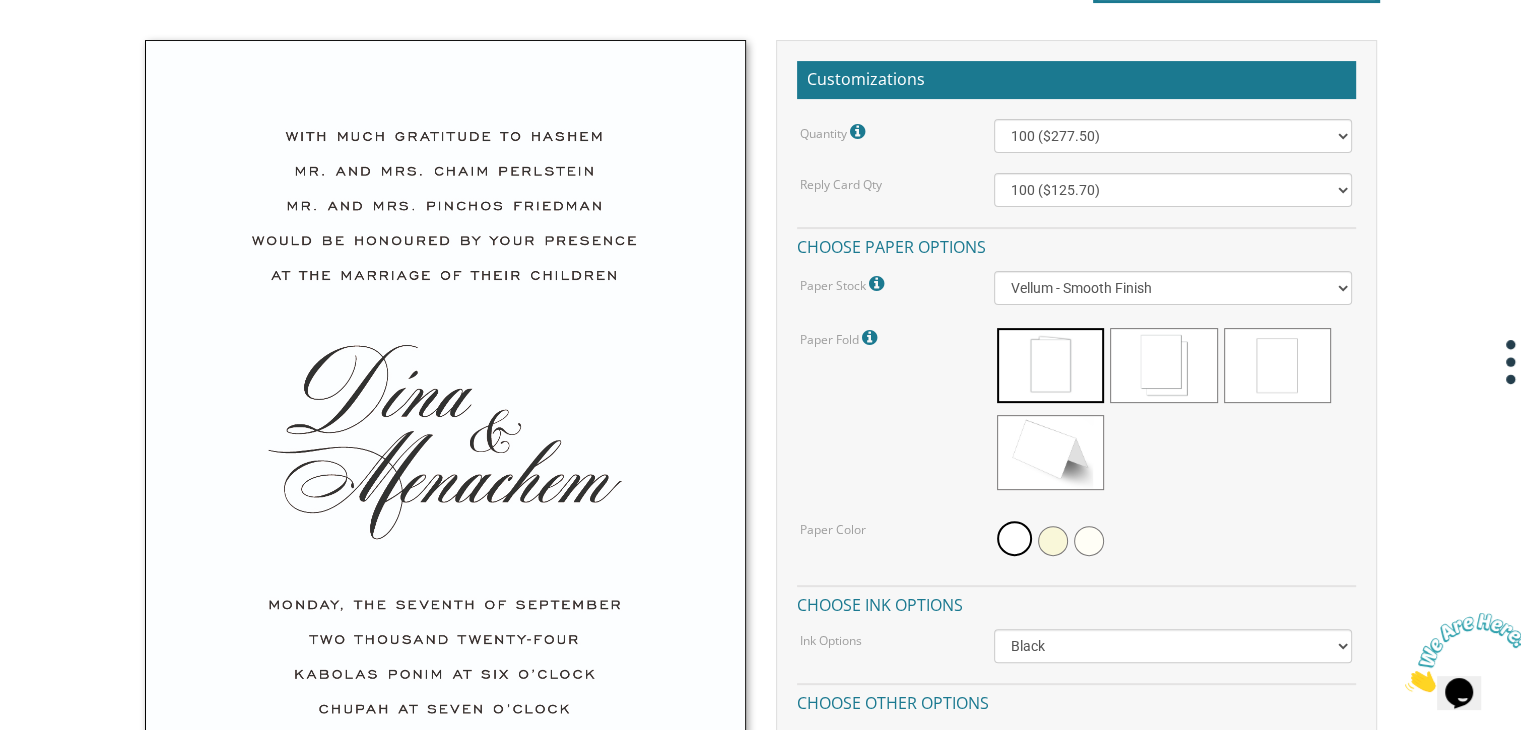 scroll, scrollTop: 550, scrollLeft: 0, axis: vertical 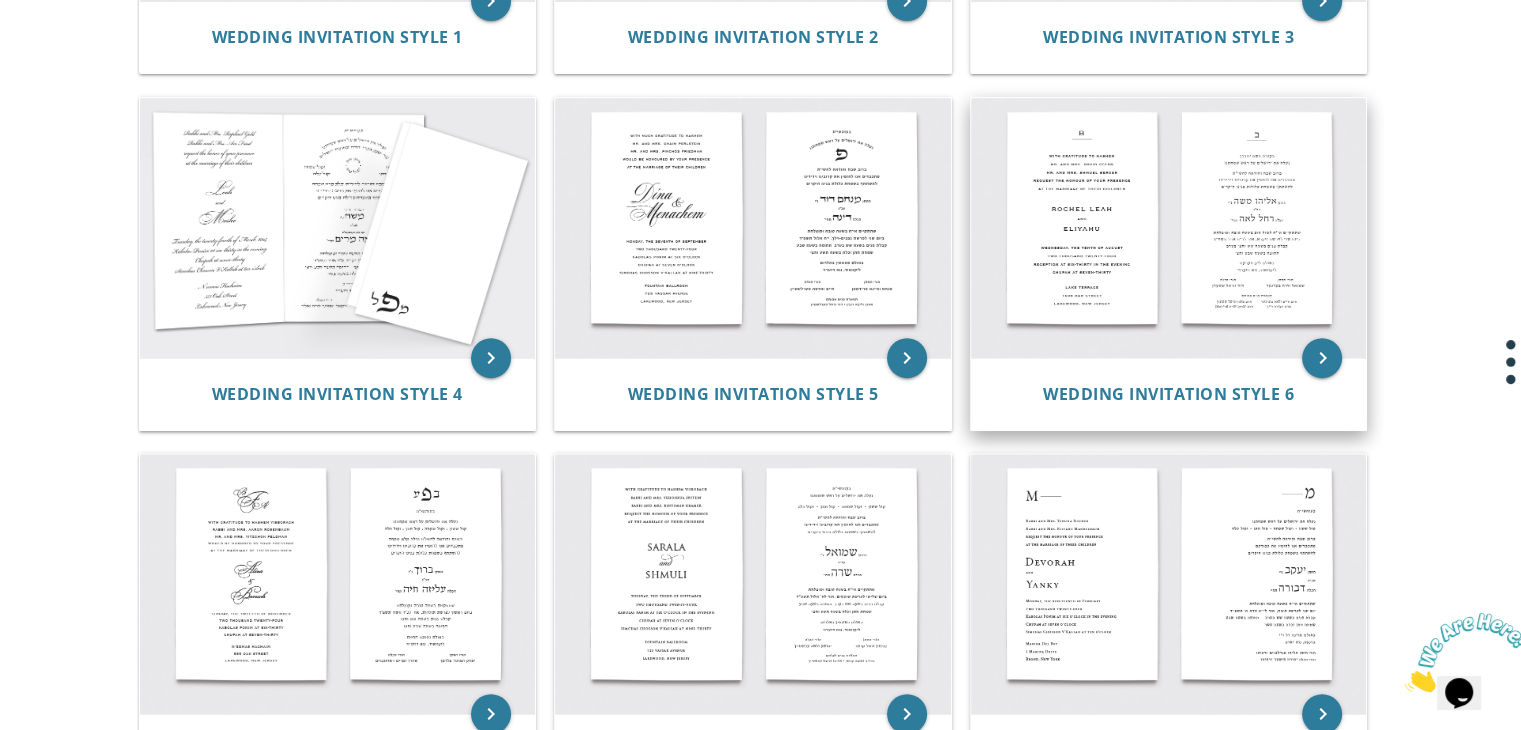 click at bounding box center [1169, 228] 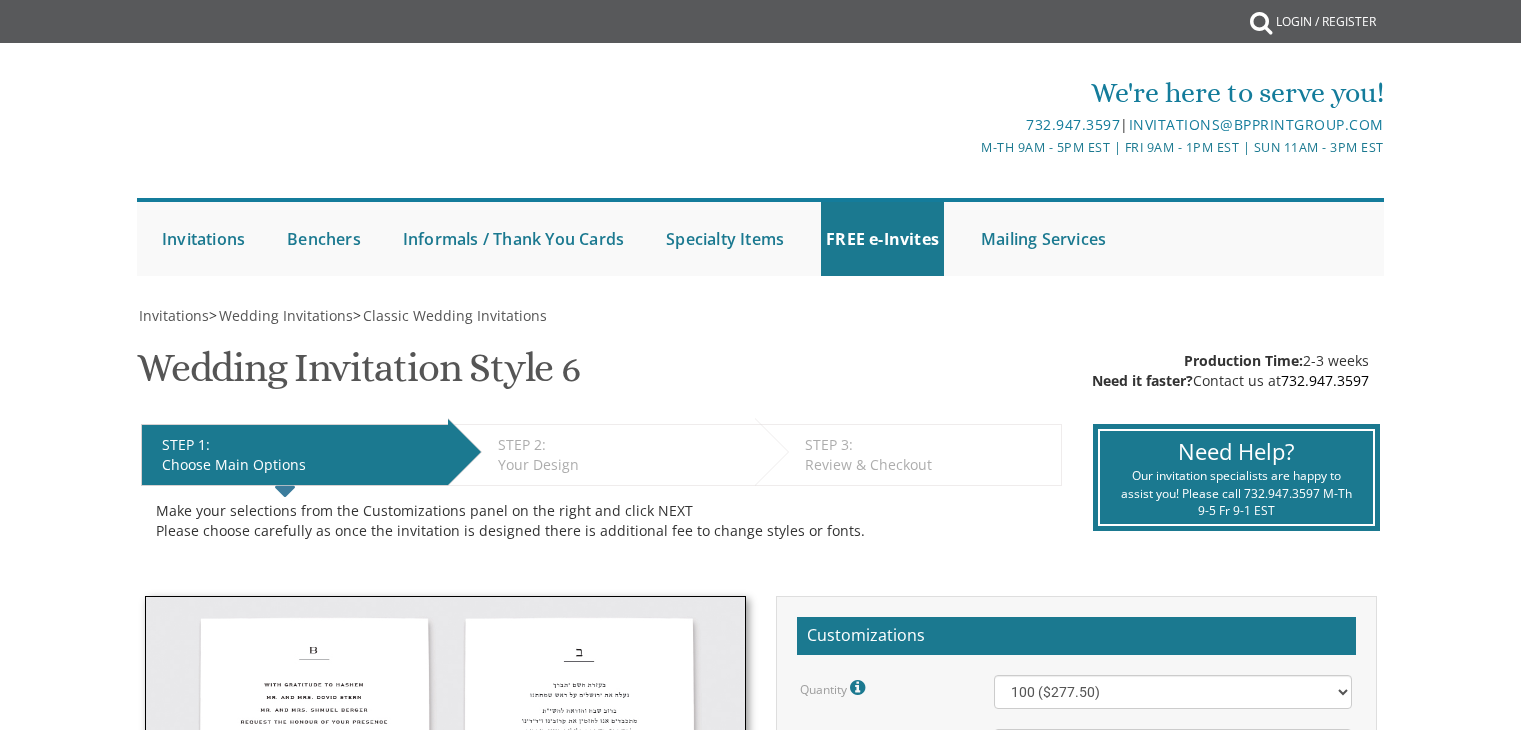 scroll, scrollTop: 0, scrollLeft: 0, axis: both 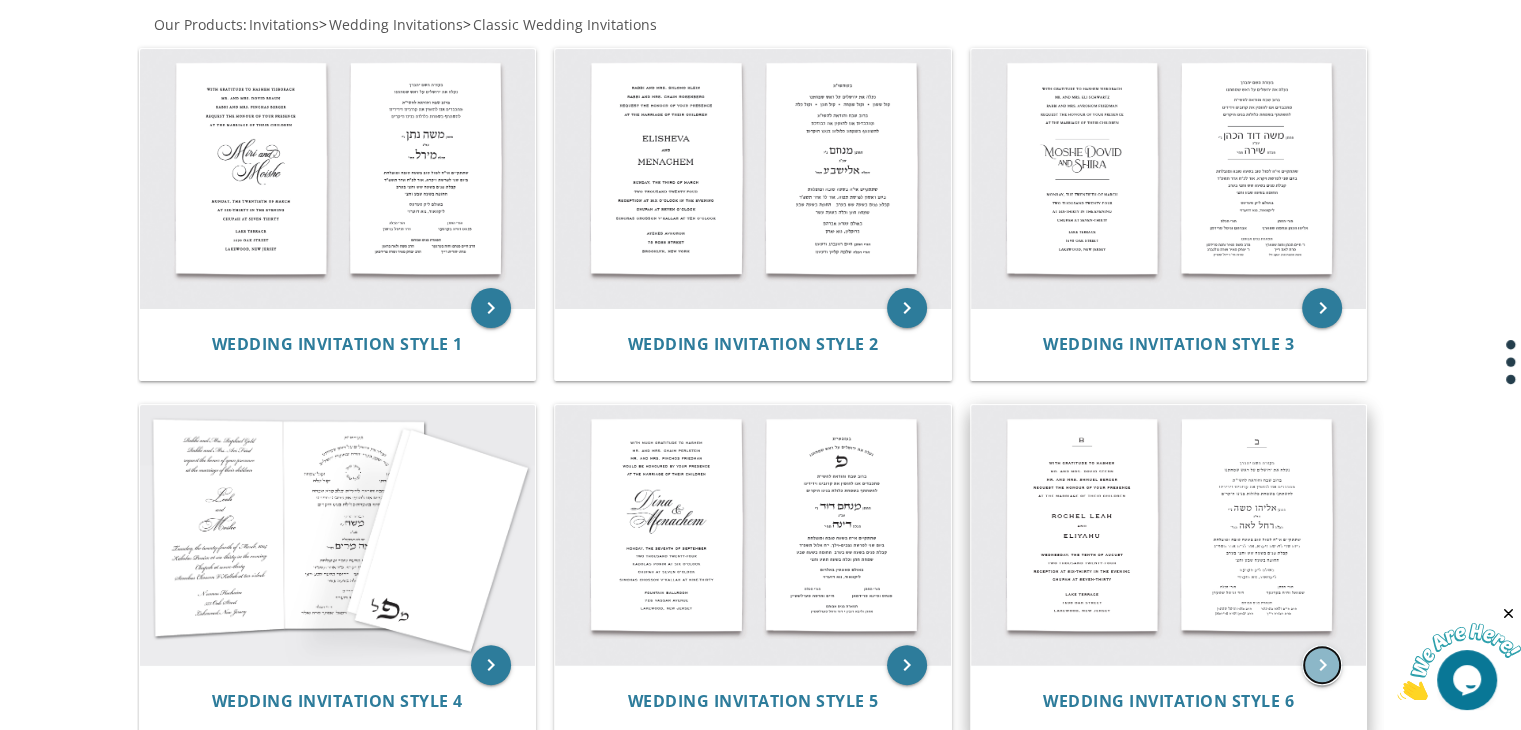 click on "keyboard_arrow_right" at bounding box center [1322, 665] 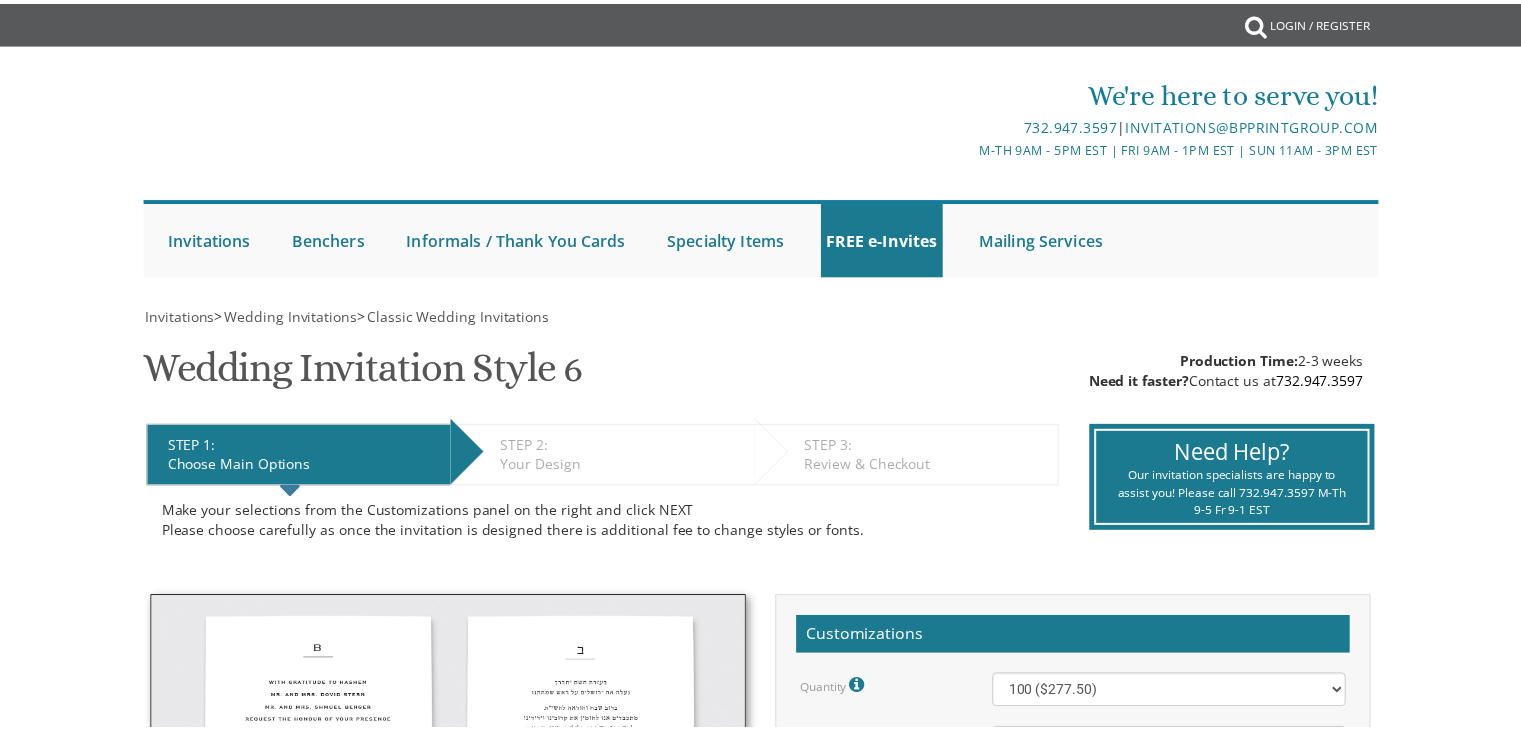 scroll, scrollTop: 0, scrollLeft: 0, axis: both 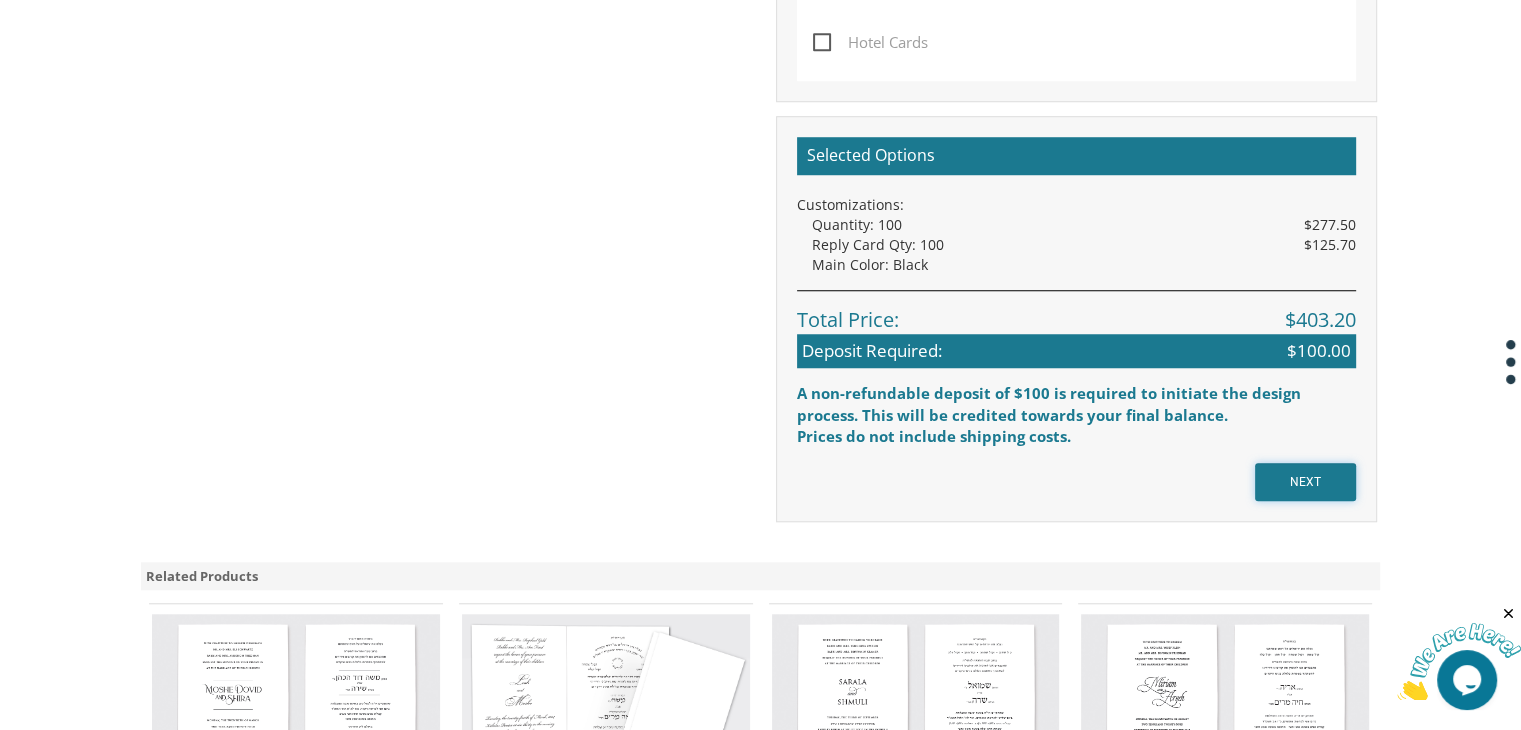 click on "NEXT" at bounding box center (1305, 482) 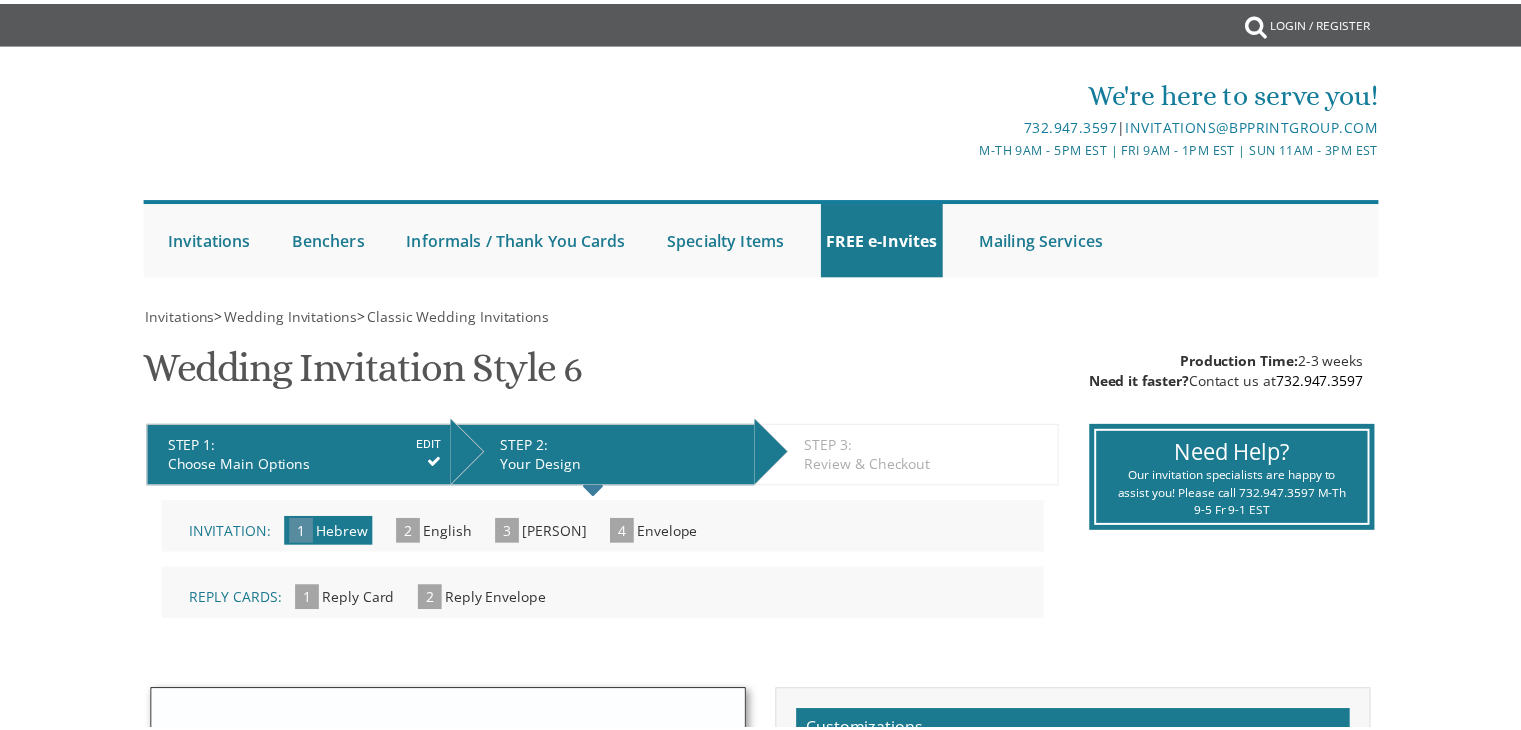 scroll, scrollTop: 0, scrollLeft: 0, axis: both 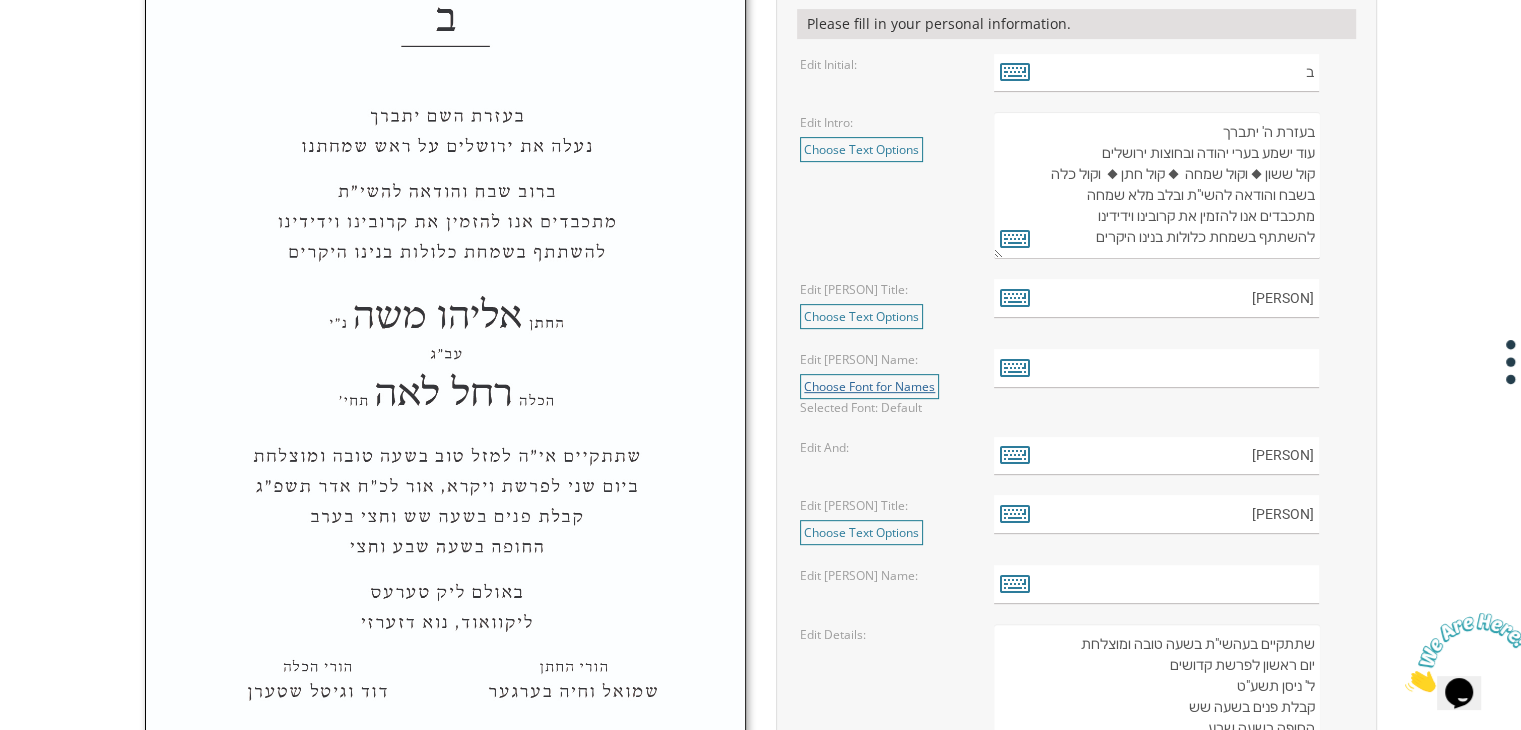 click on "Choose Font for Names" at bounding box center (869, 386) 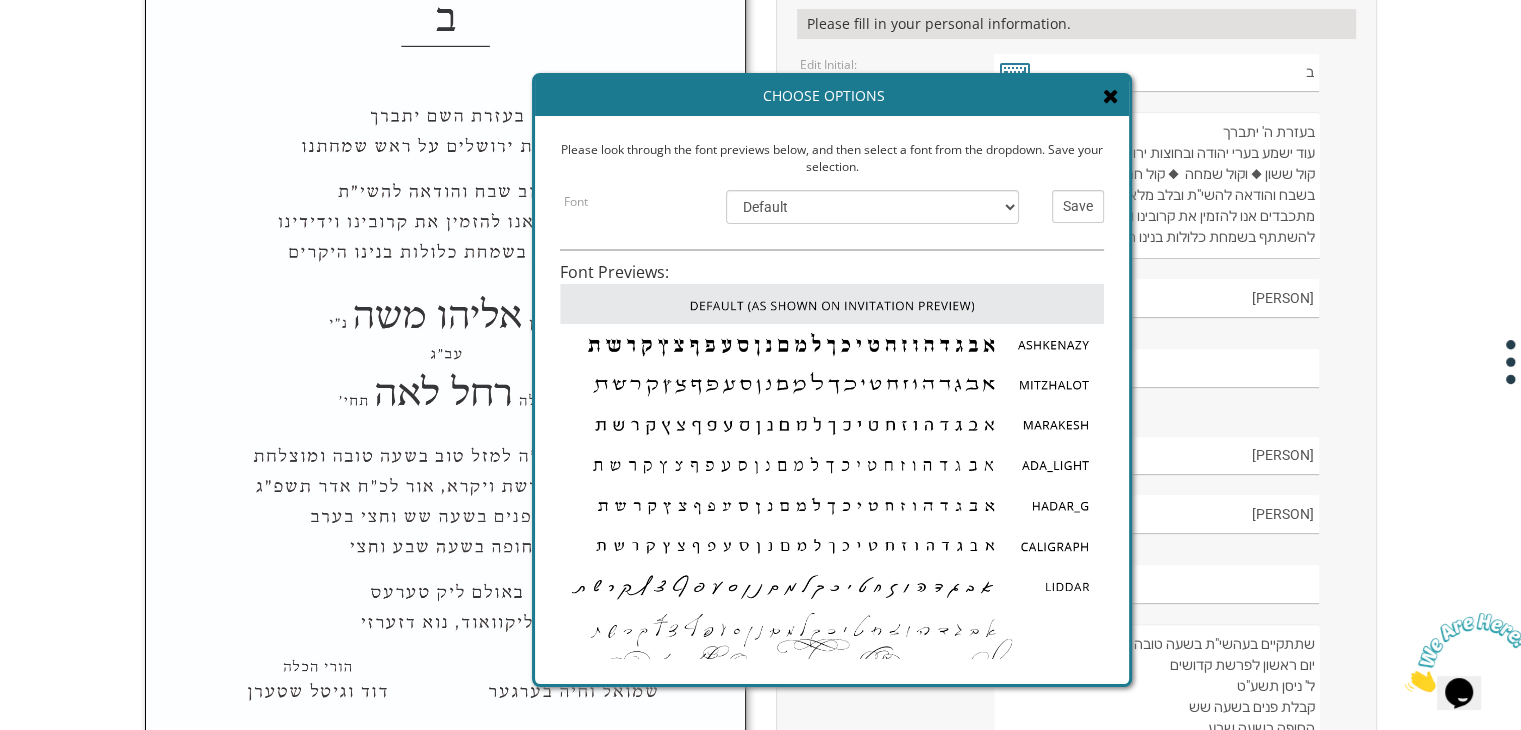 scroll, scrollTop: 161, scrollLeft: 0, axis: vertical 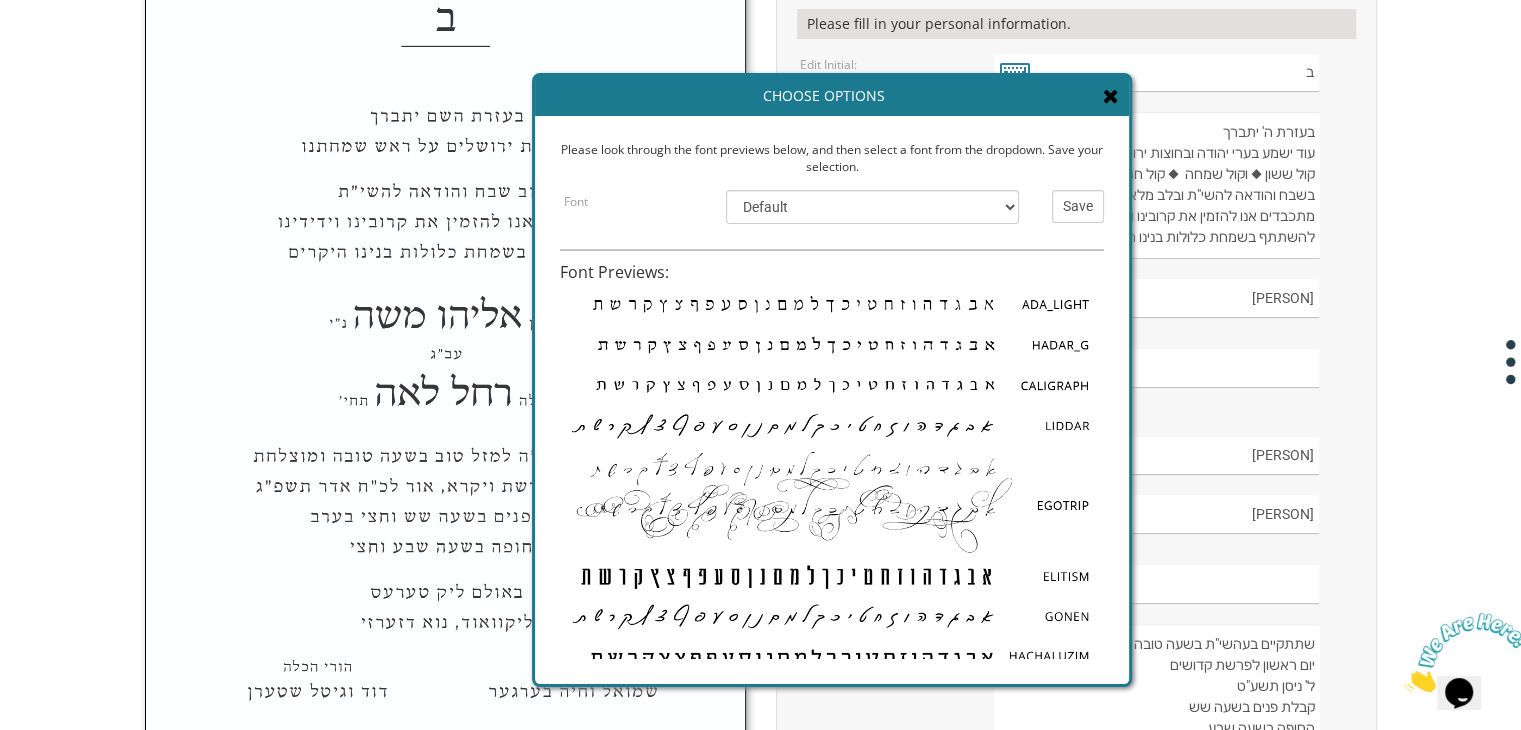 click at bounding box center [1111, 96] 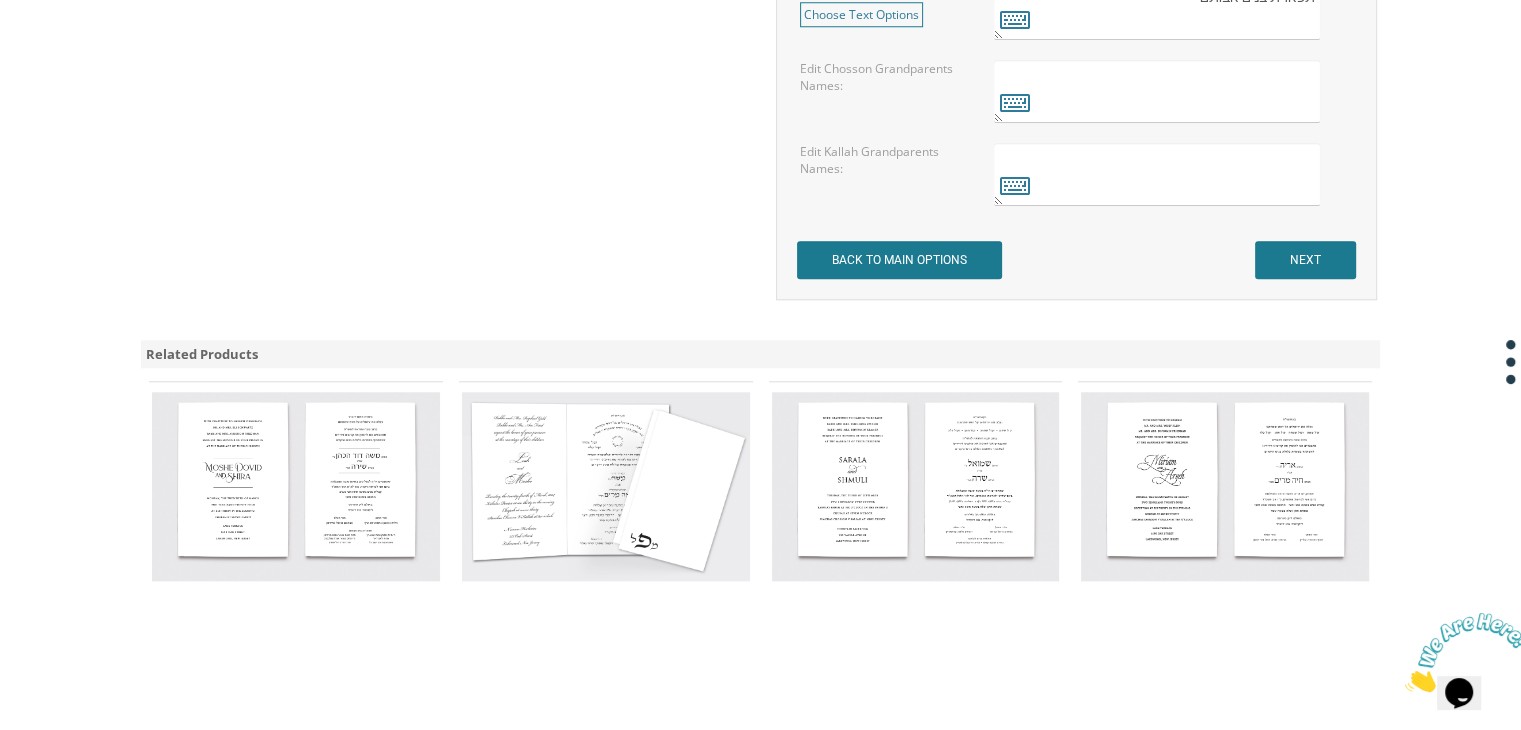 scroll, scrollTop: 1920, scrollLeft: 0, axis: vertical 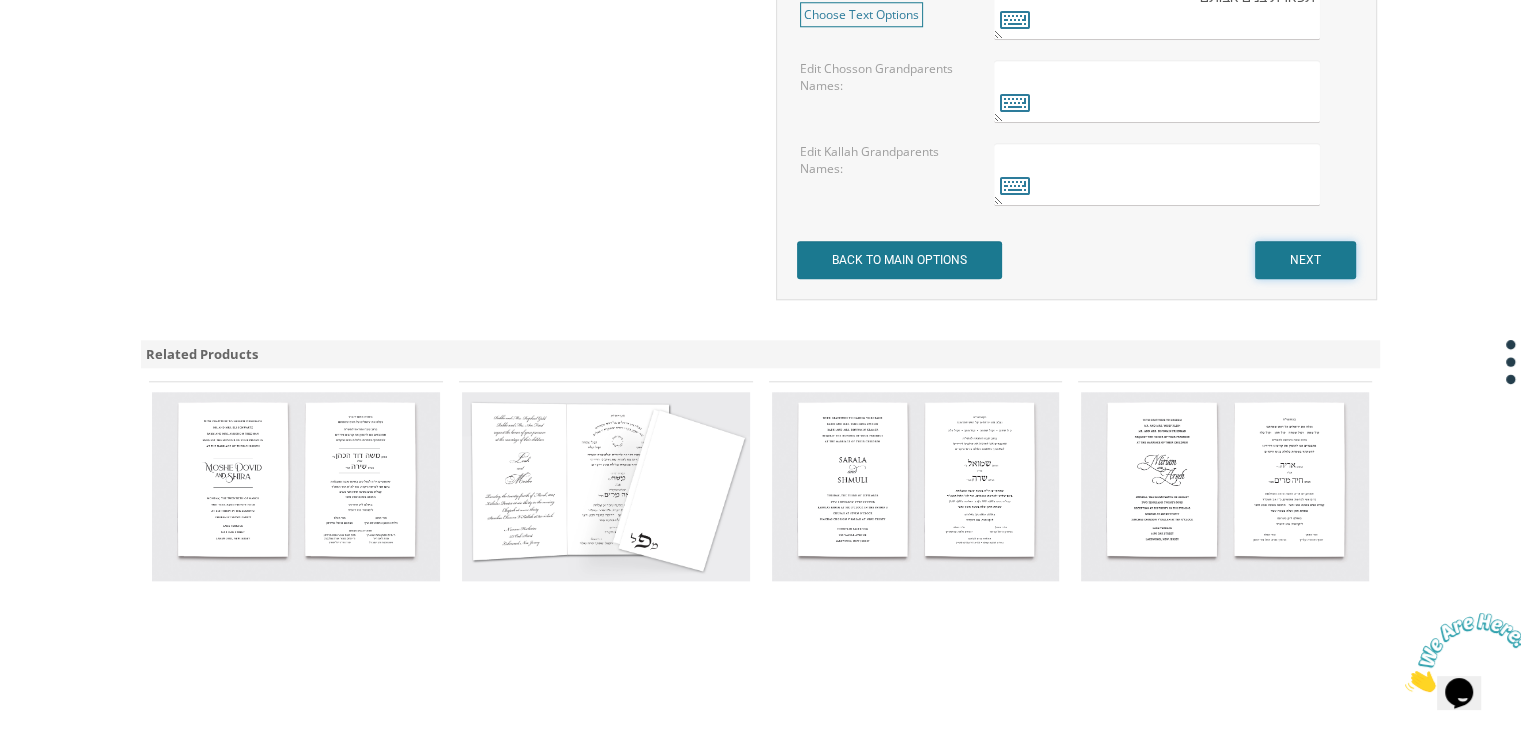 click on "NEXT" at bounding box center [1305, 260] 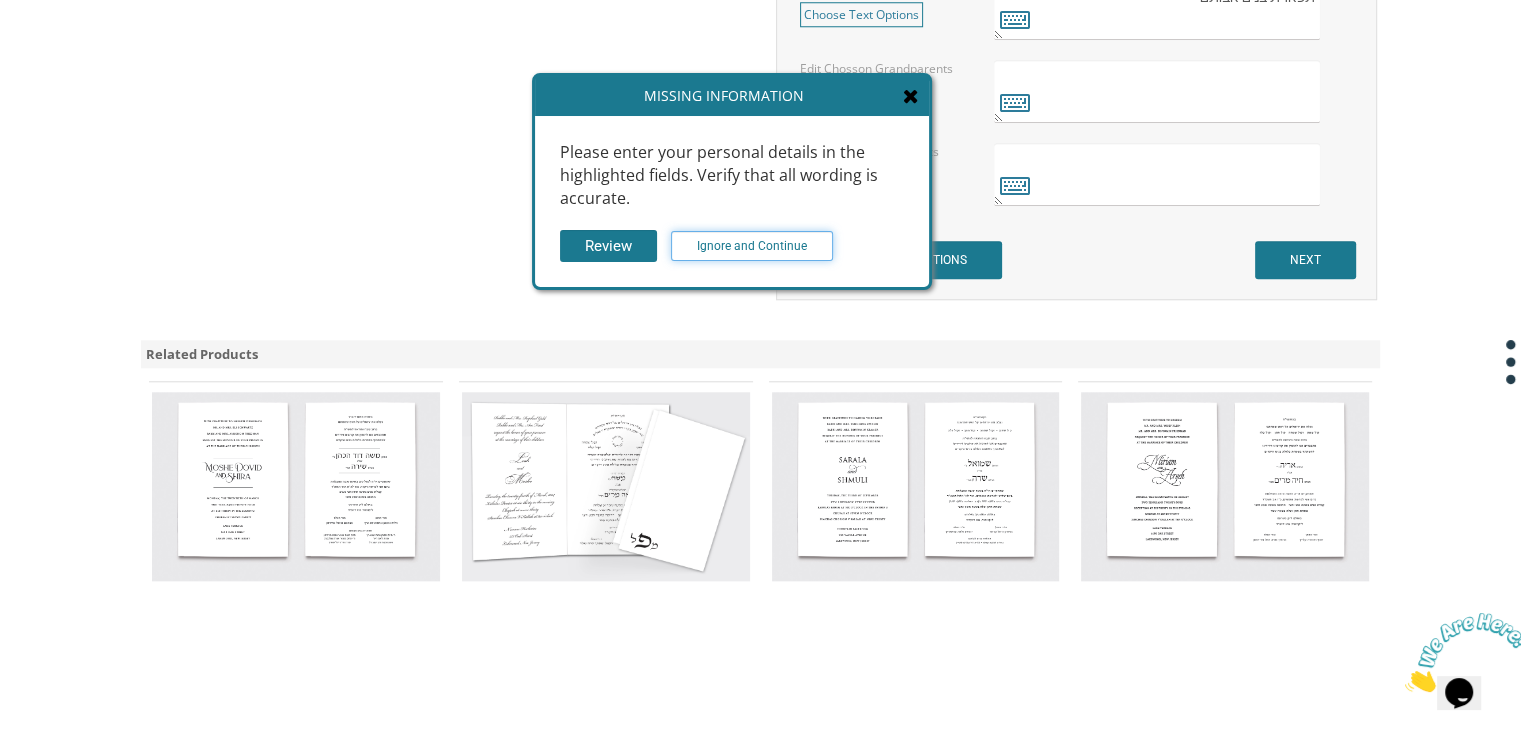 click on "Ignore and Continue" at bounding box center (752, 246) 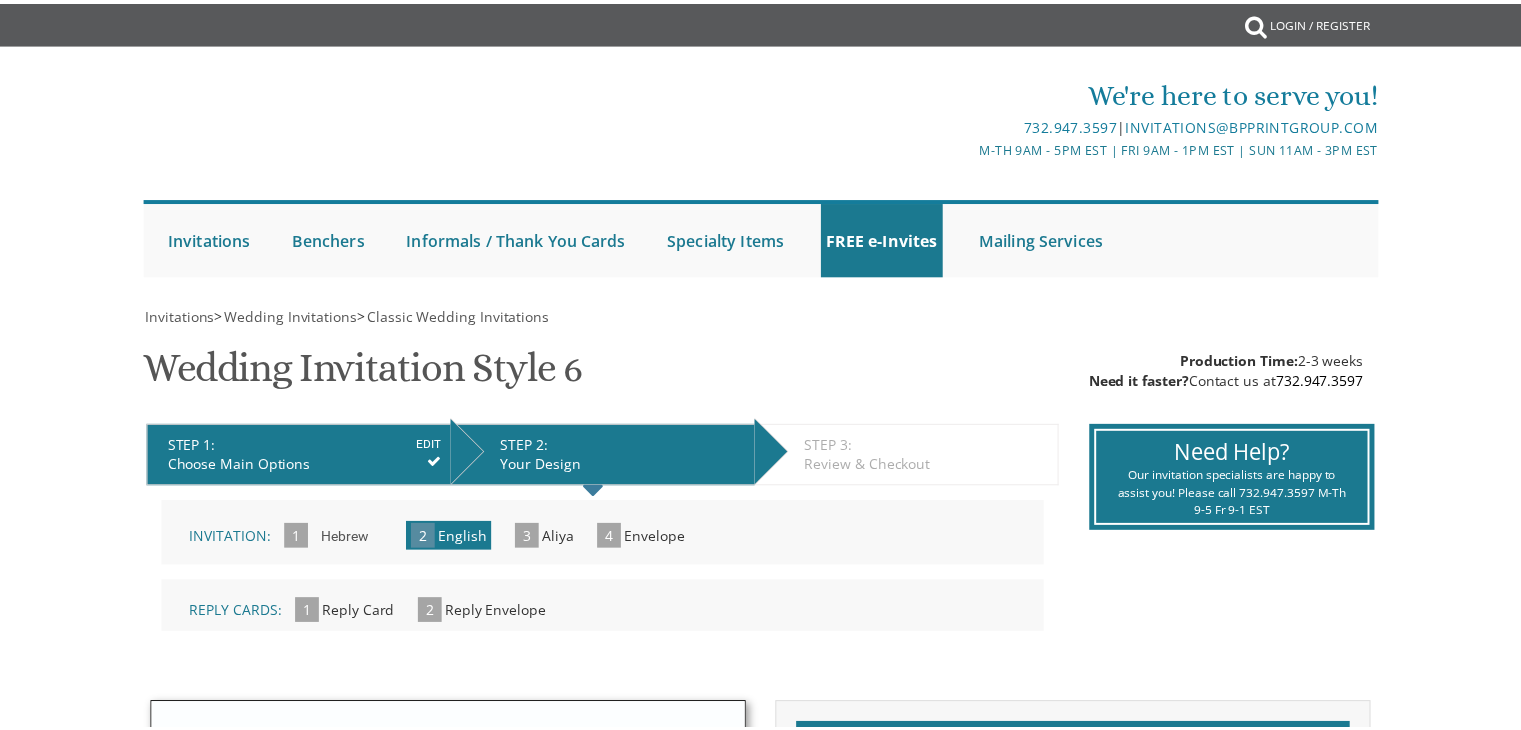 scroll, scrollTop: 0, scrollLeft: 0, axis: both 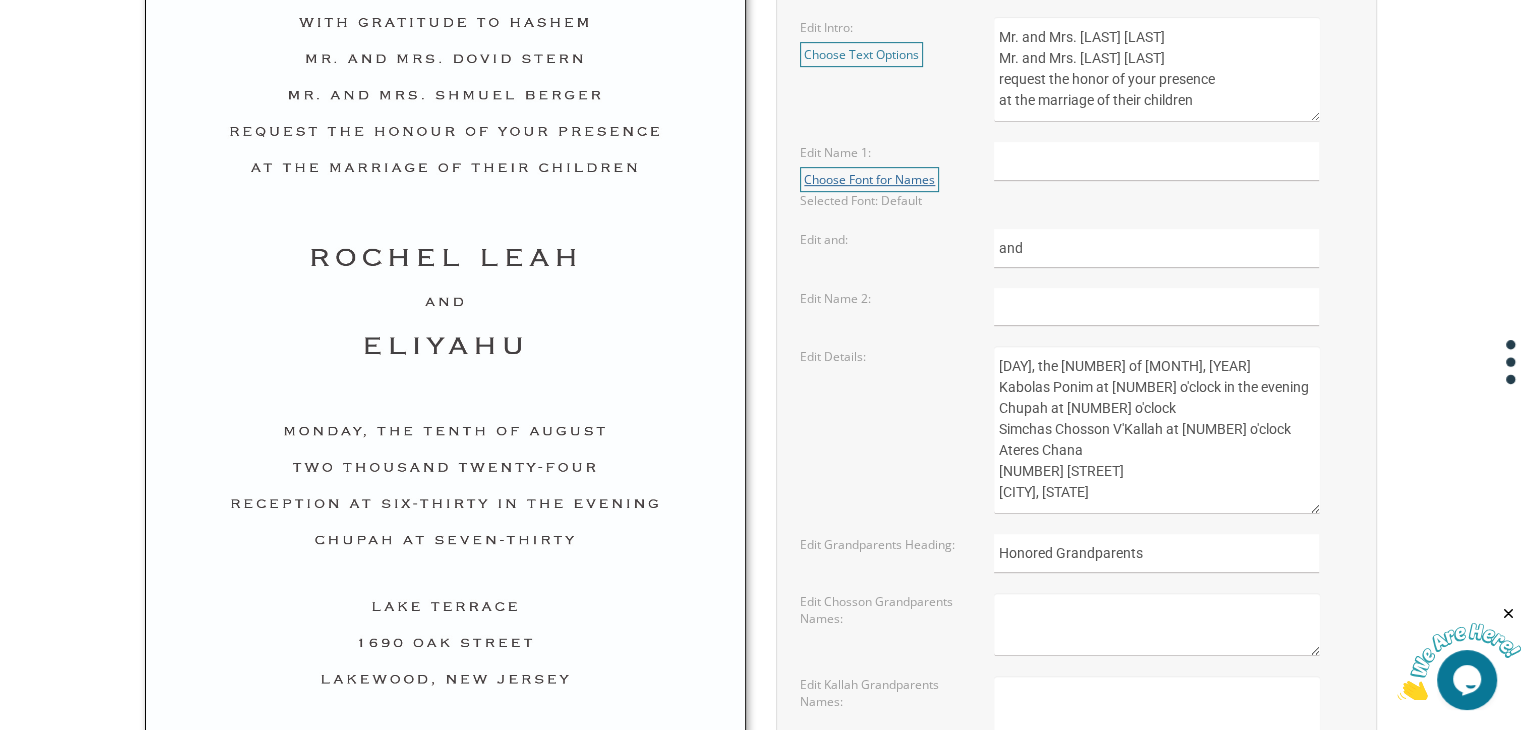 click on "Choose Font for Names" at bounding box center [869, 179] 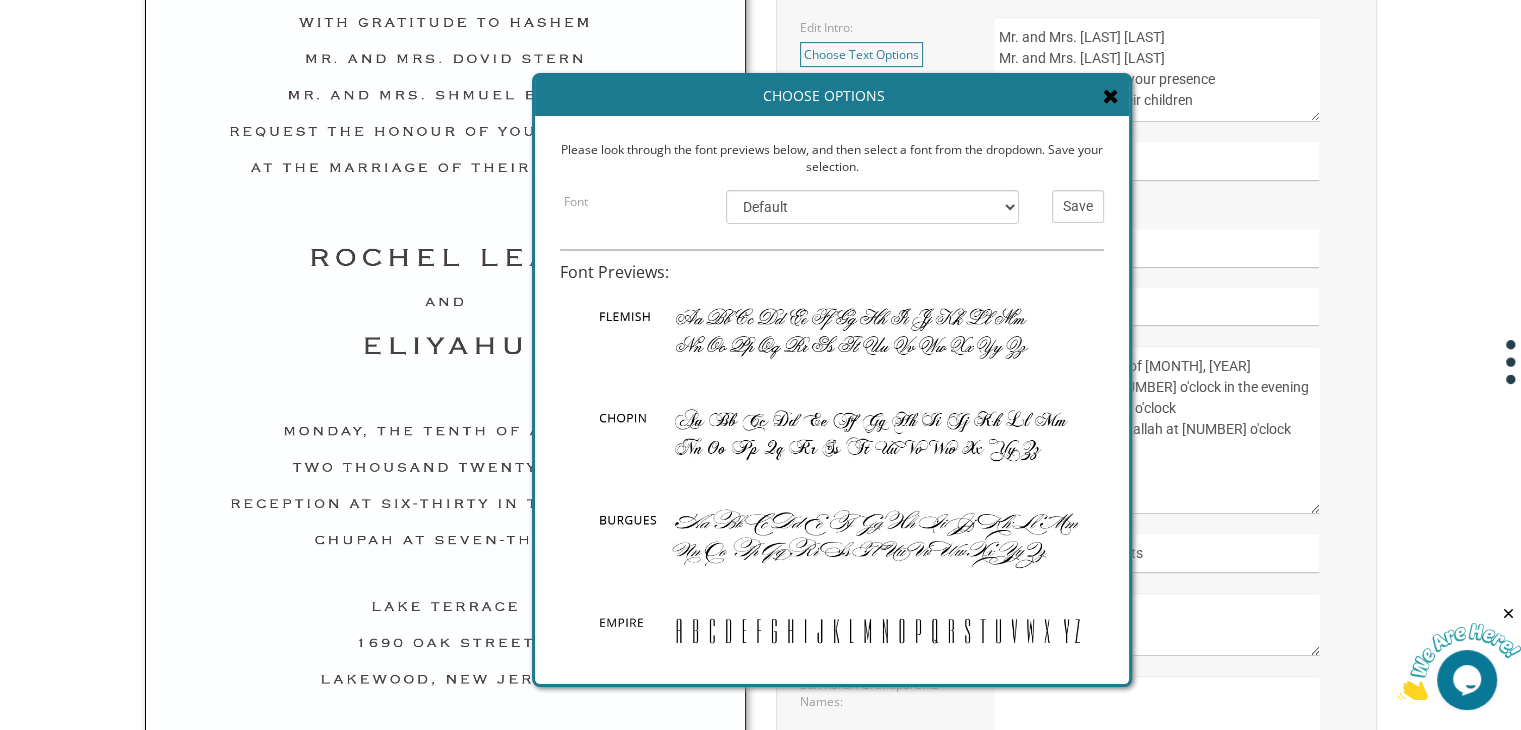 scroll, scrollTop: 380, scrollLeft: 0, axis: vertical 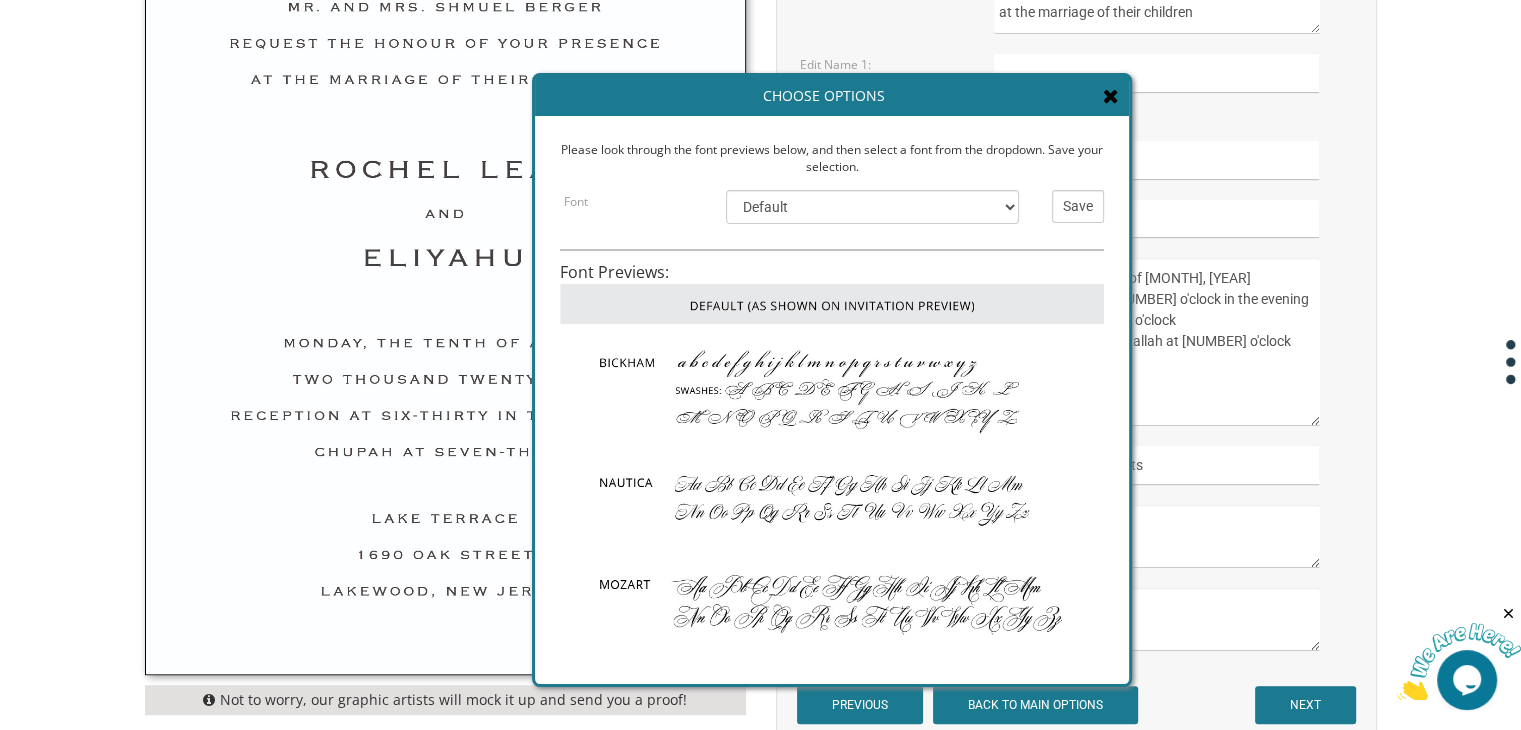 click at bounding box center (1111, 96) 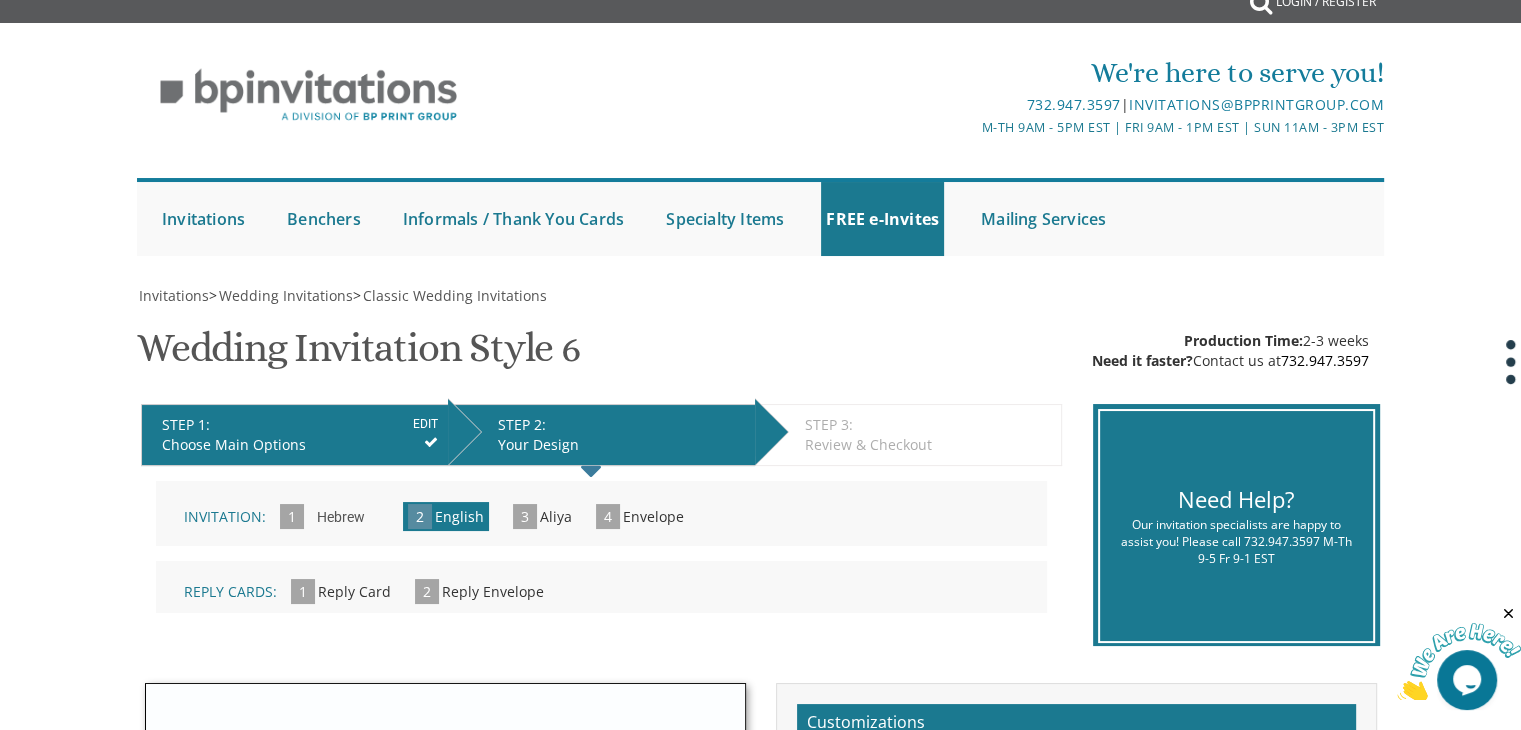 scroll, scrollTop: 0, scrollLeft: 0, axis: both 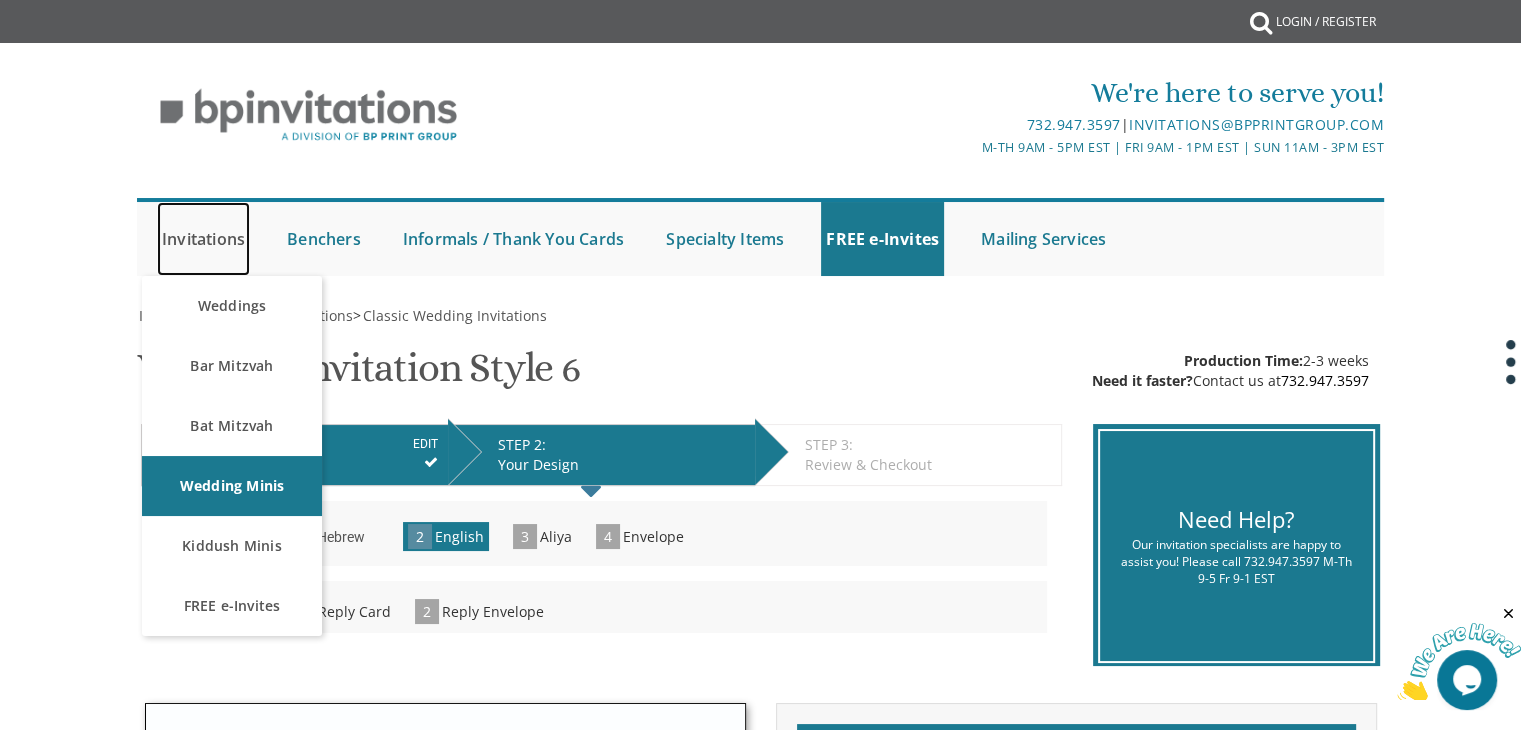 click on "Invitations" at bounding box center [203, 239] 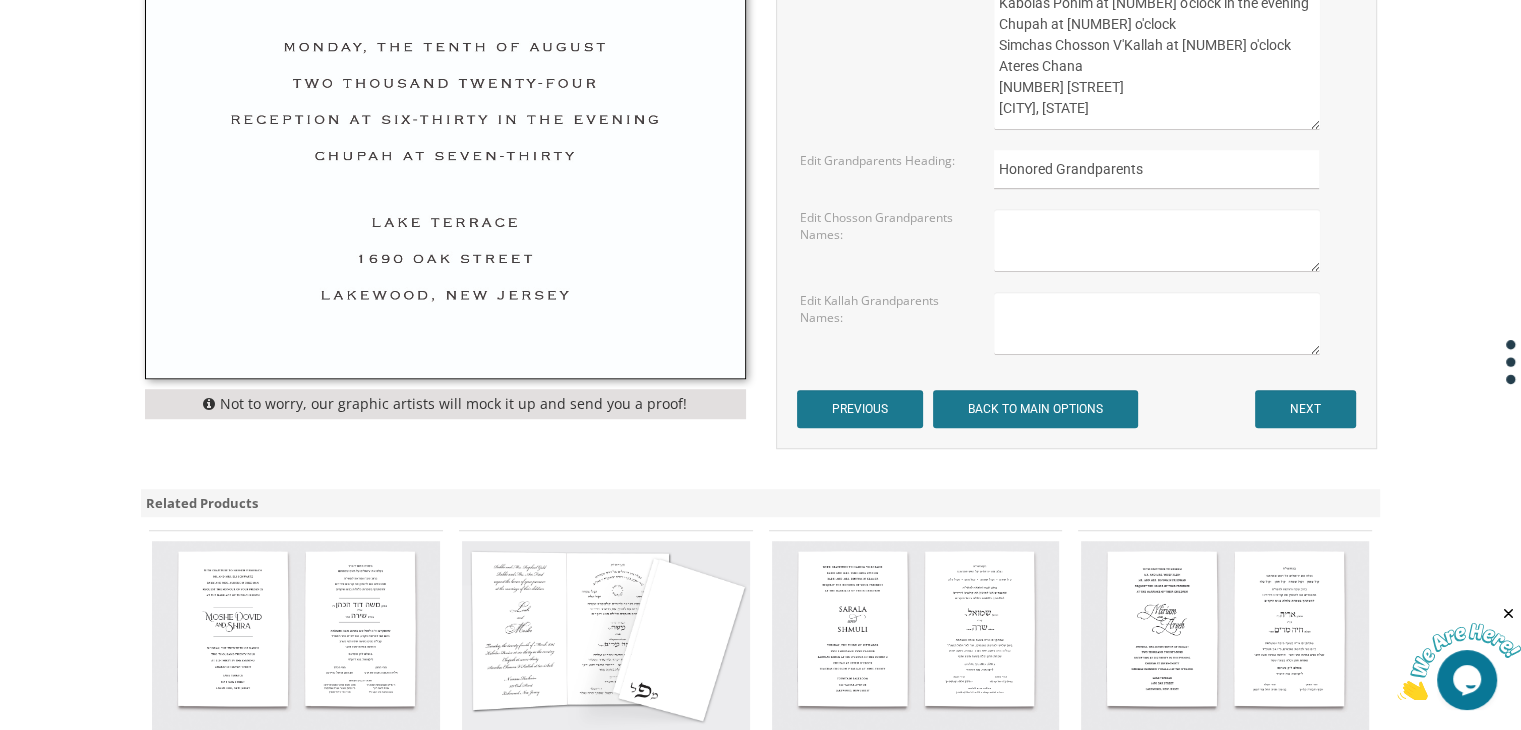 scroll, scrollTop: 1280, scrollLeft: 0, axis: vertical 